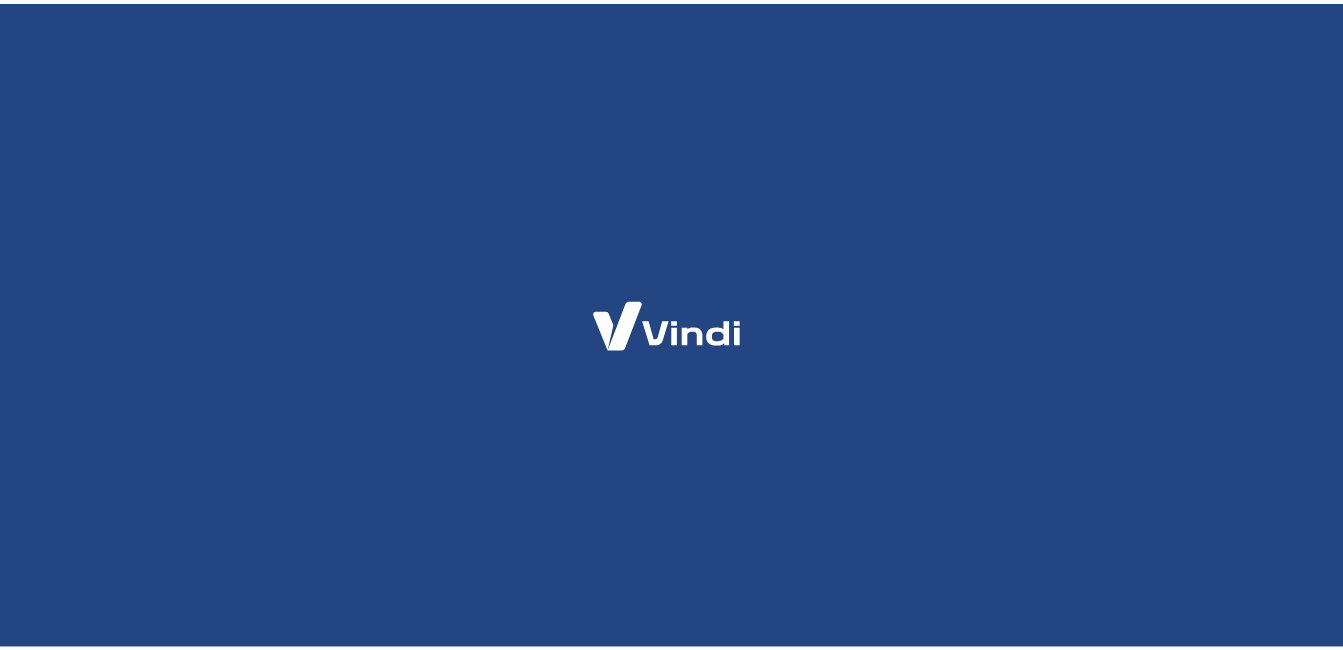 scroll, scrollTop: 0, scrollLeft: 0, axis: both 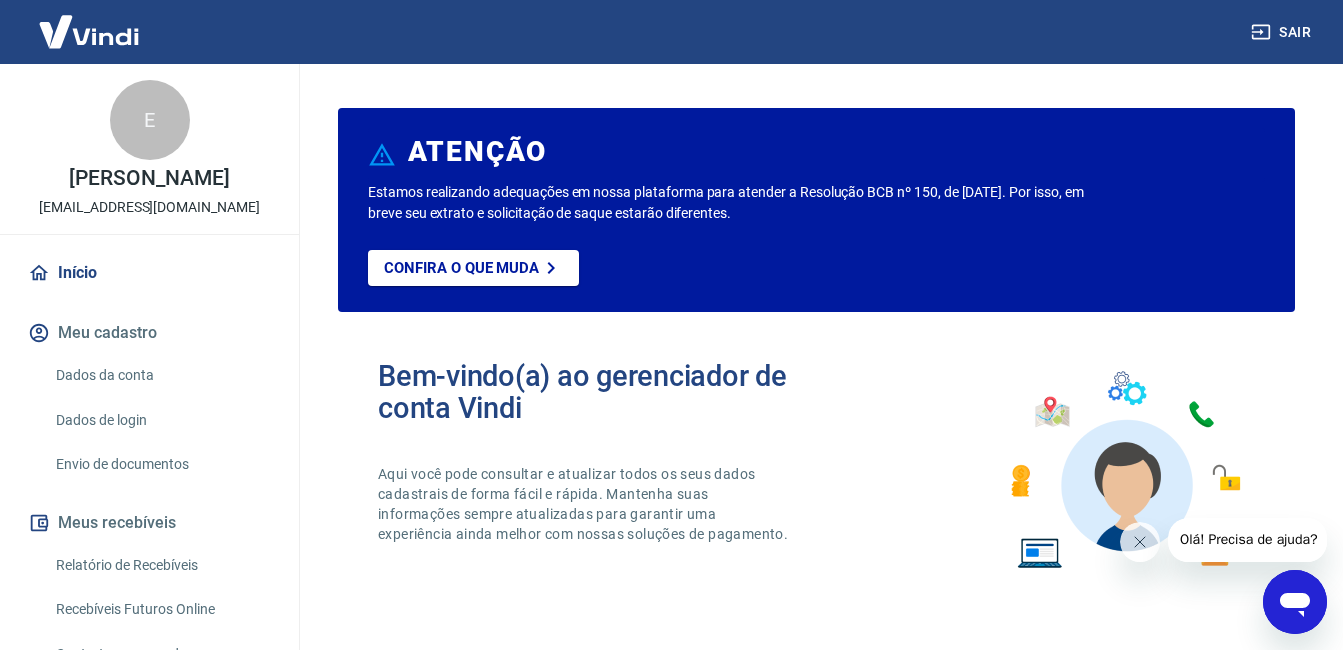 click 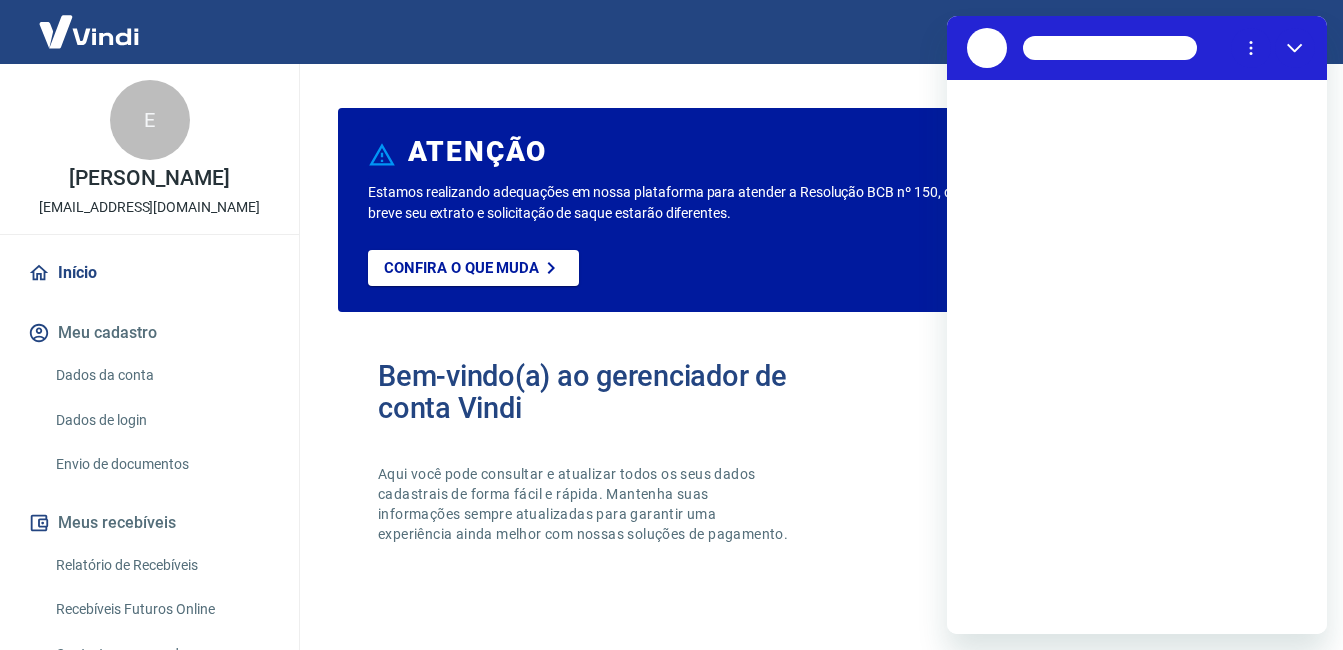 scroll, scrollTop: 0, scrollLeft: 0, axis: both 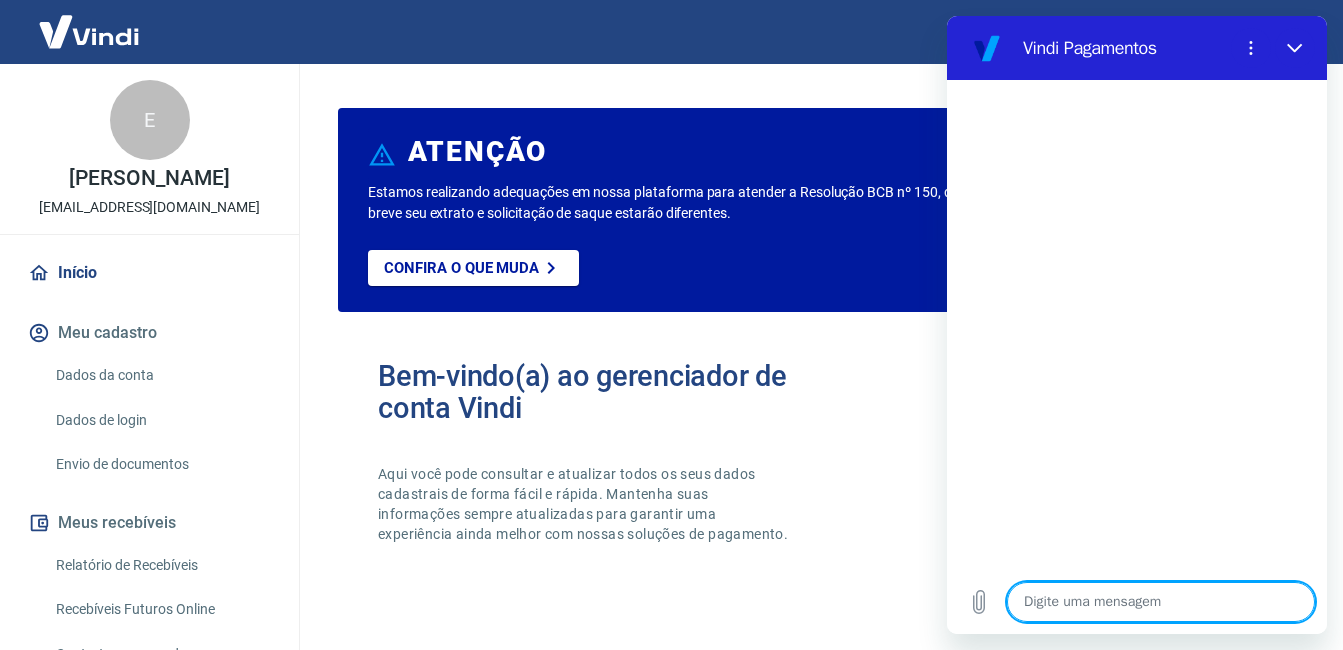 type on "m" 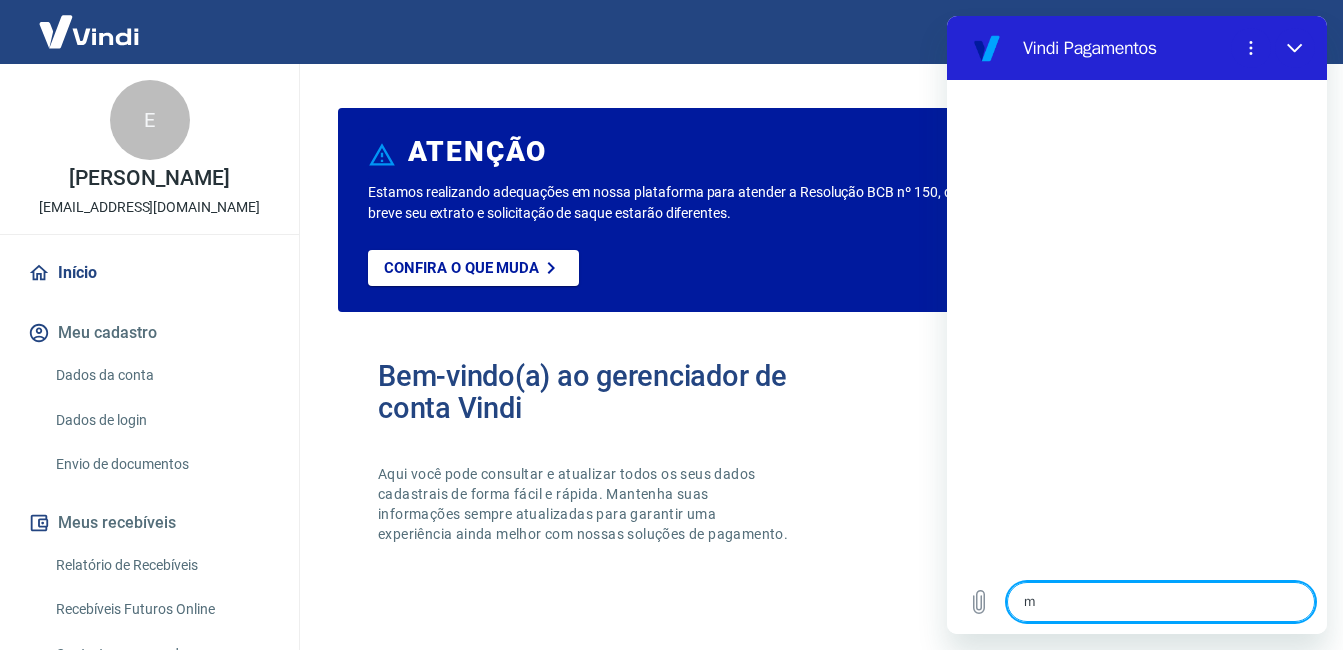 type on "x" 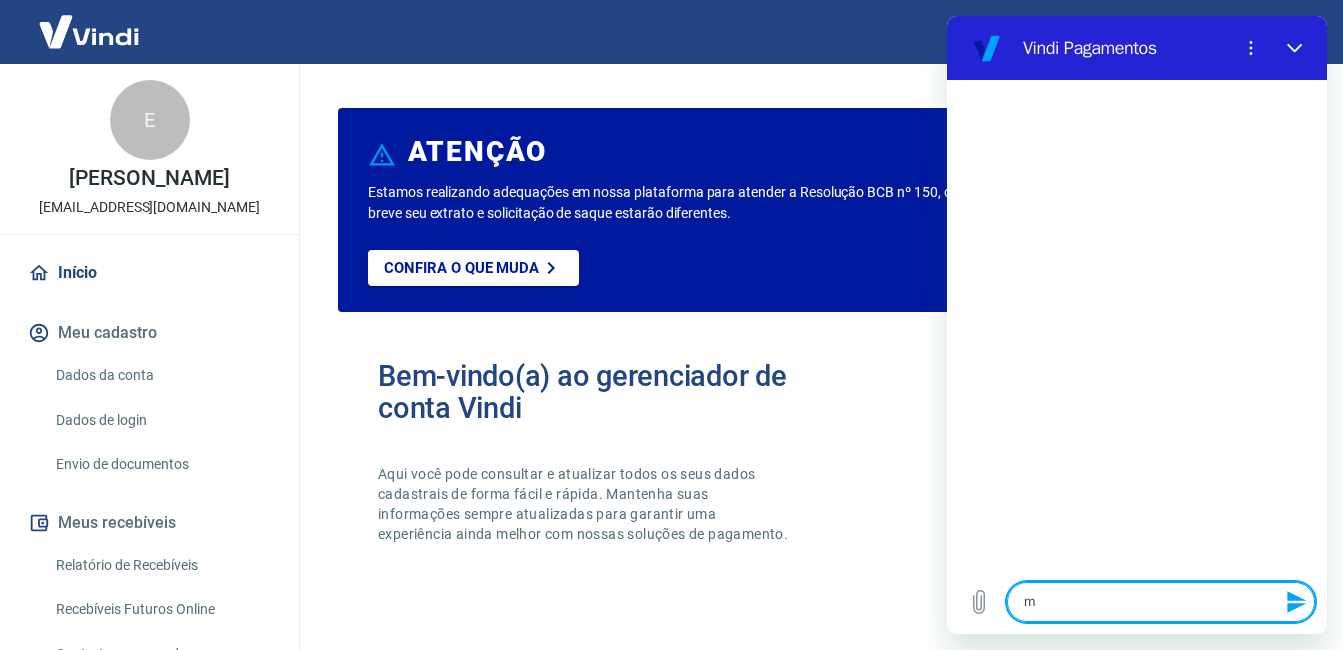 type on "me" 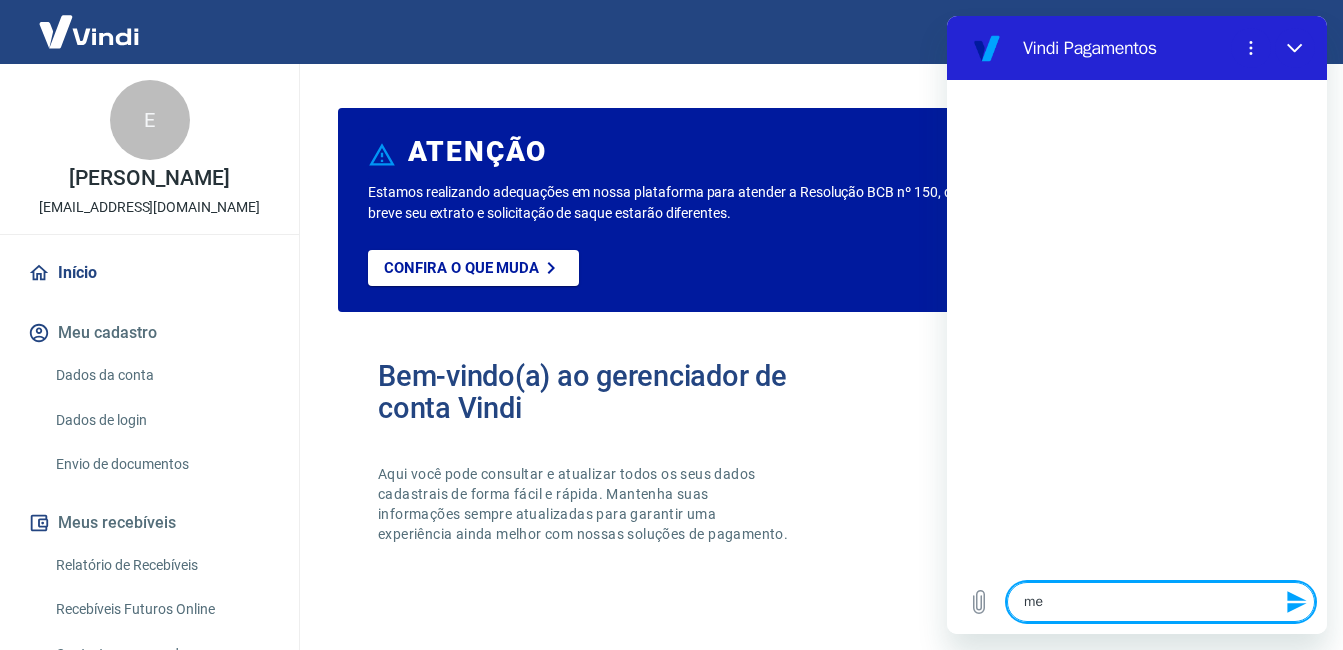 type on "meu" 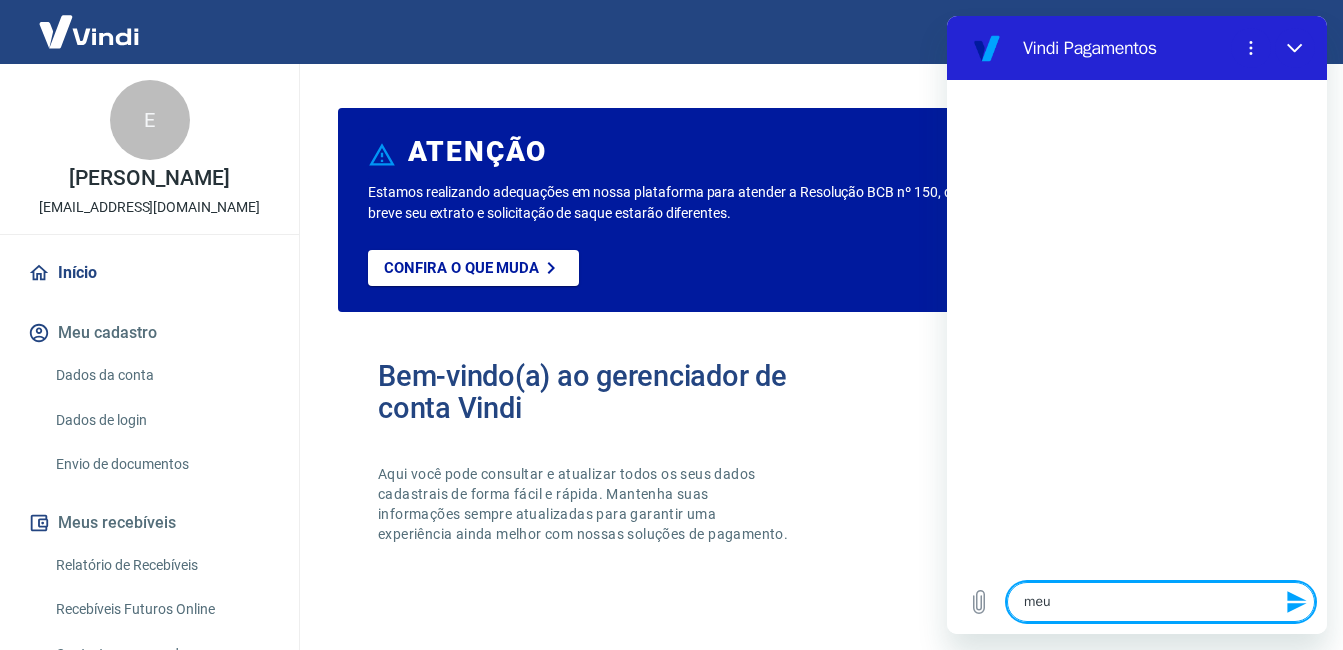 type on "meu" 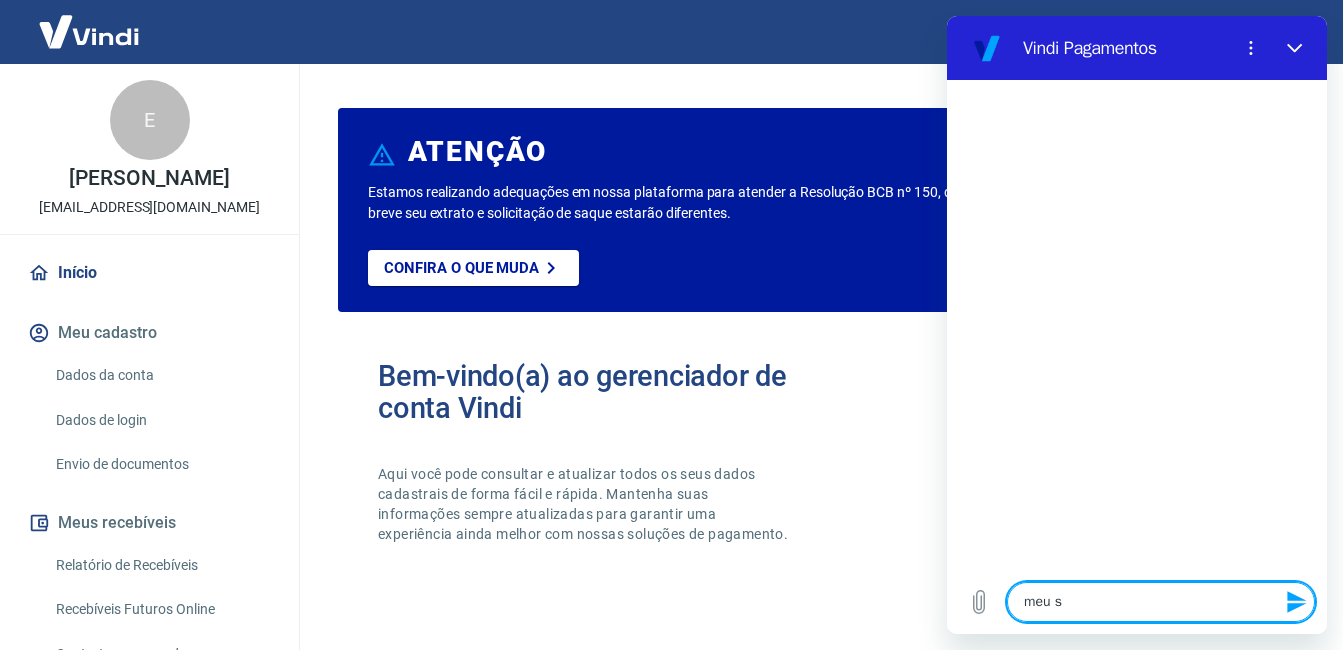 type on "meu si" 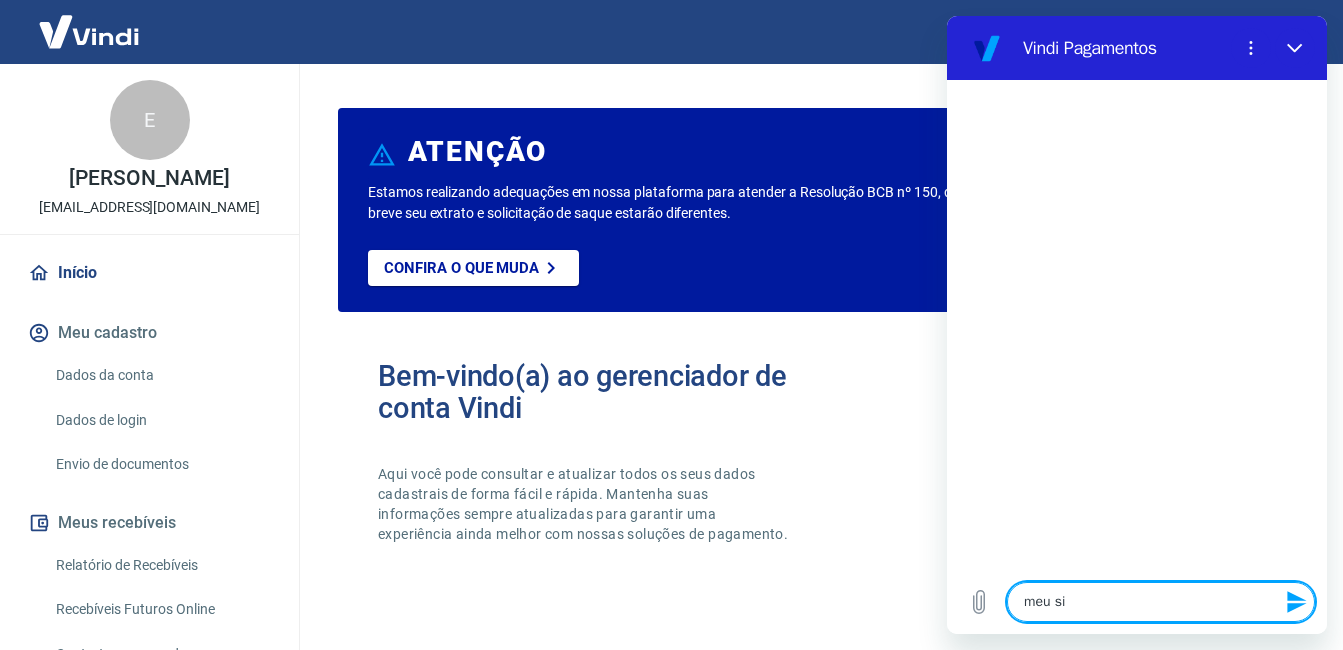 type on "x" 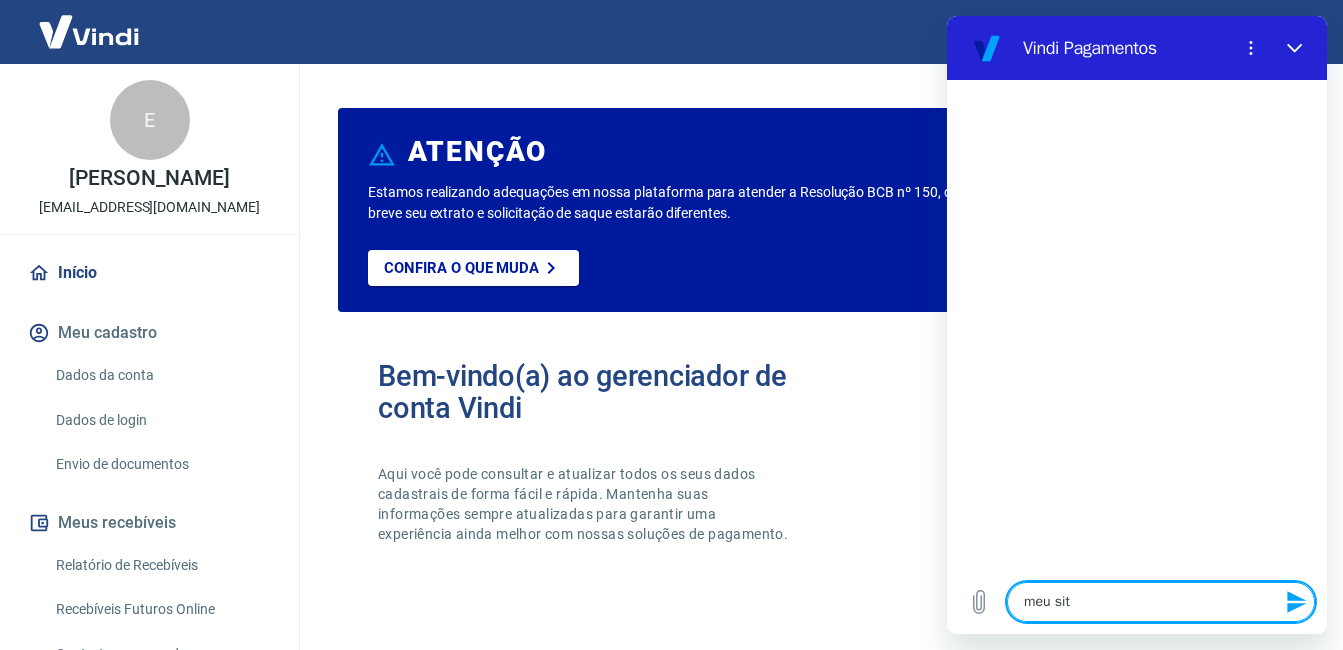 type on "meu site" 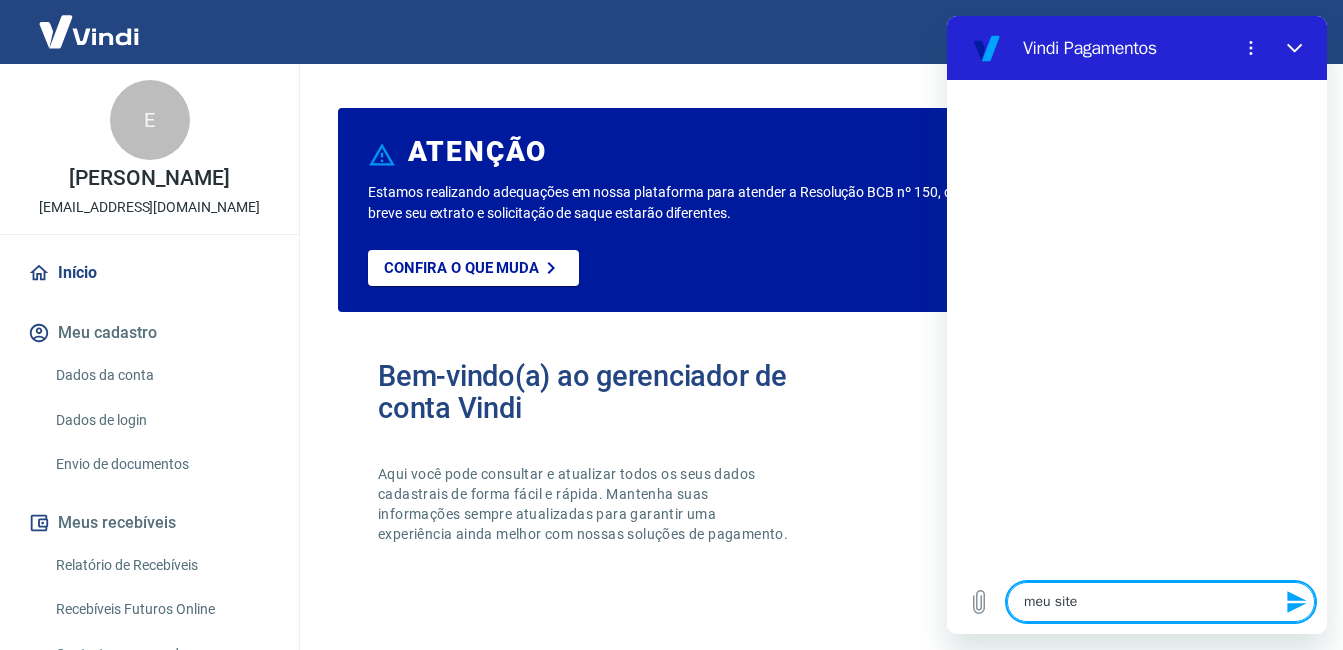 type on "x" 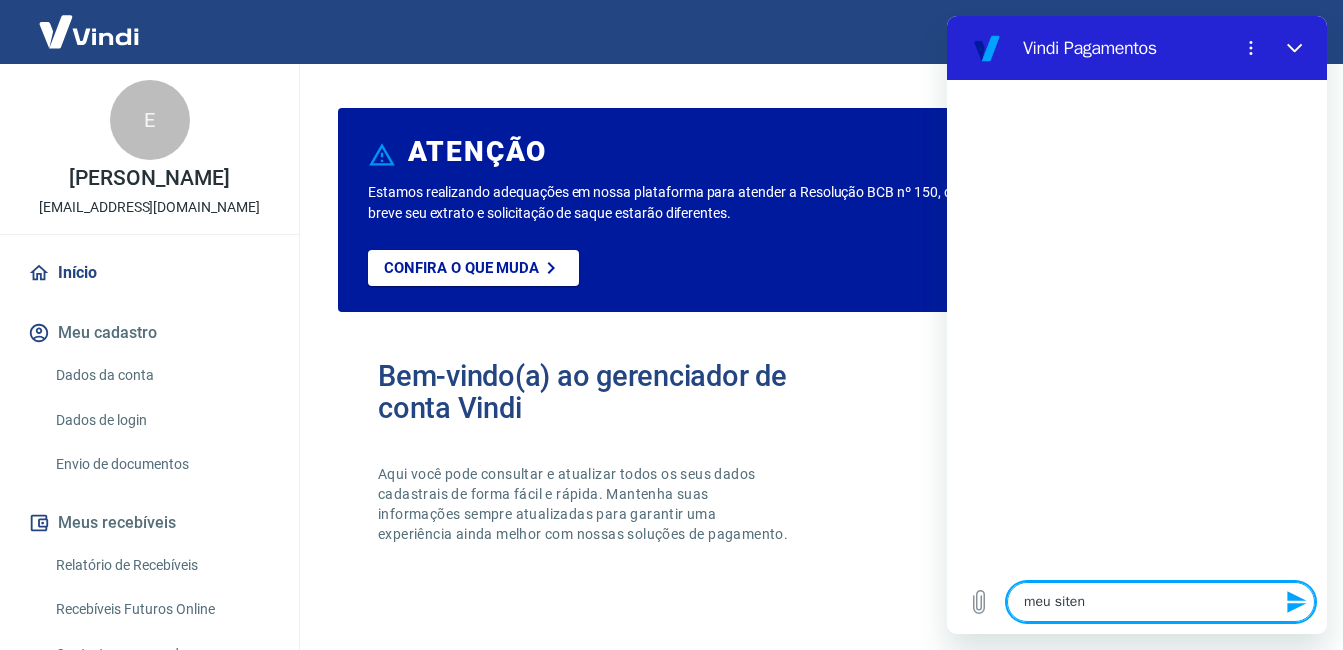 type on "meu site" 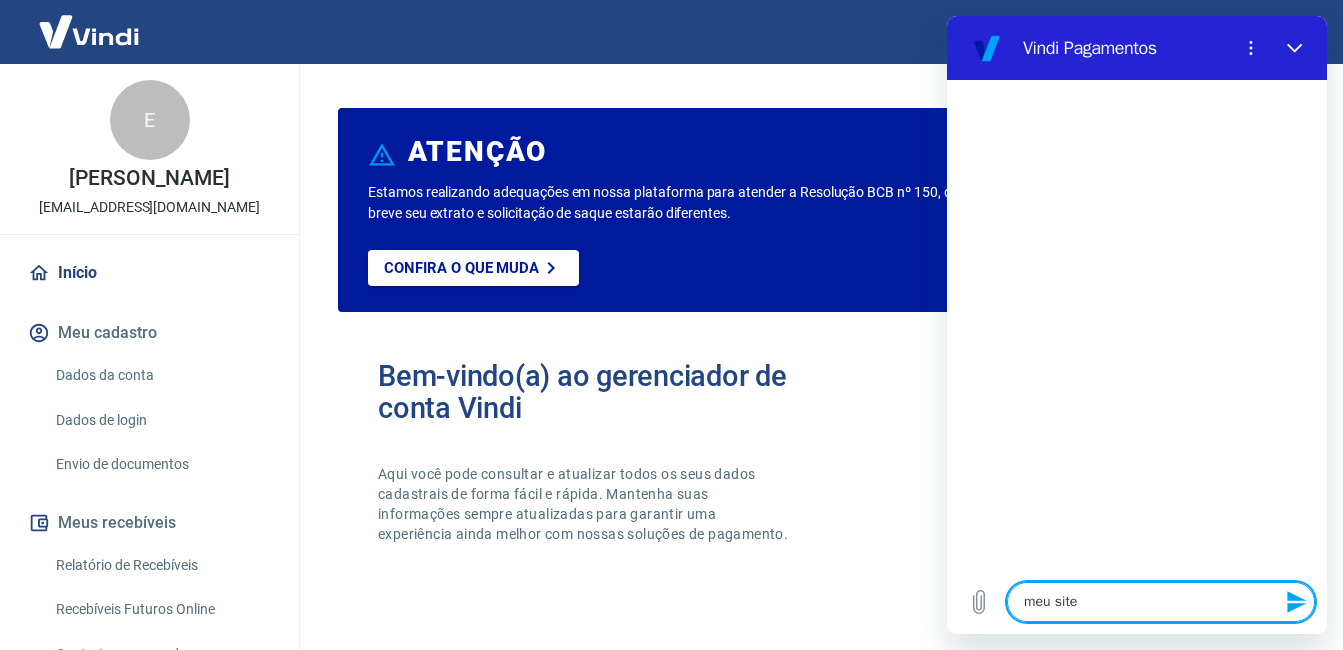 type on "meu site" 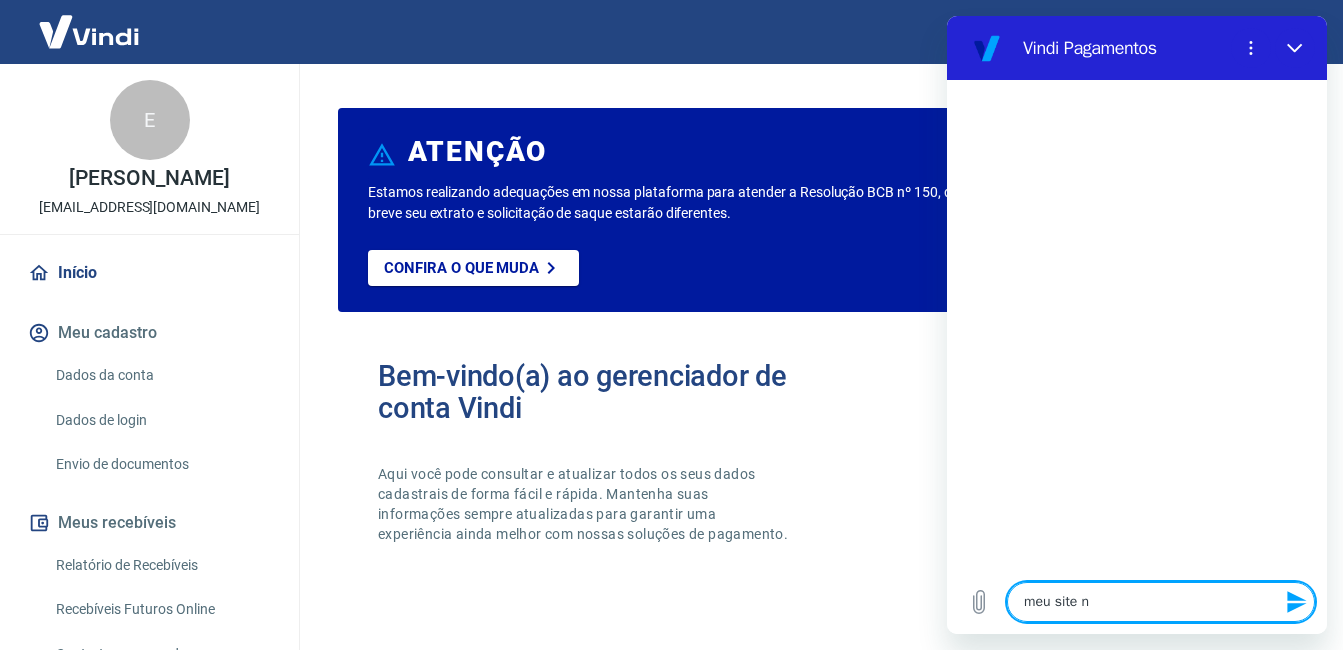 type on "x" 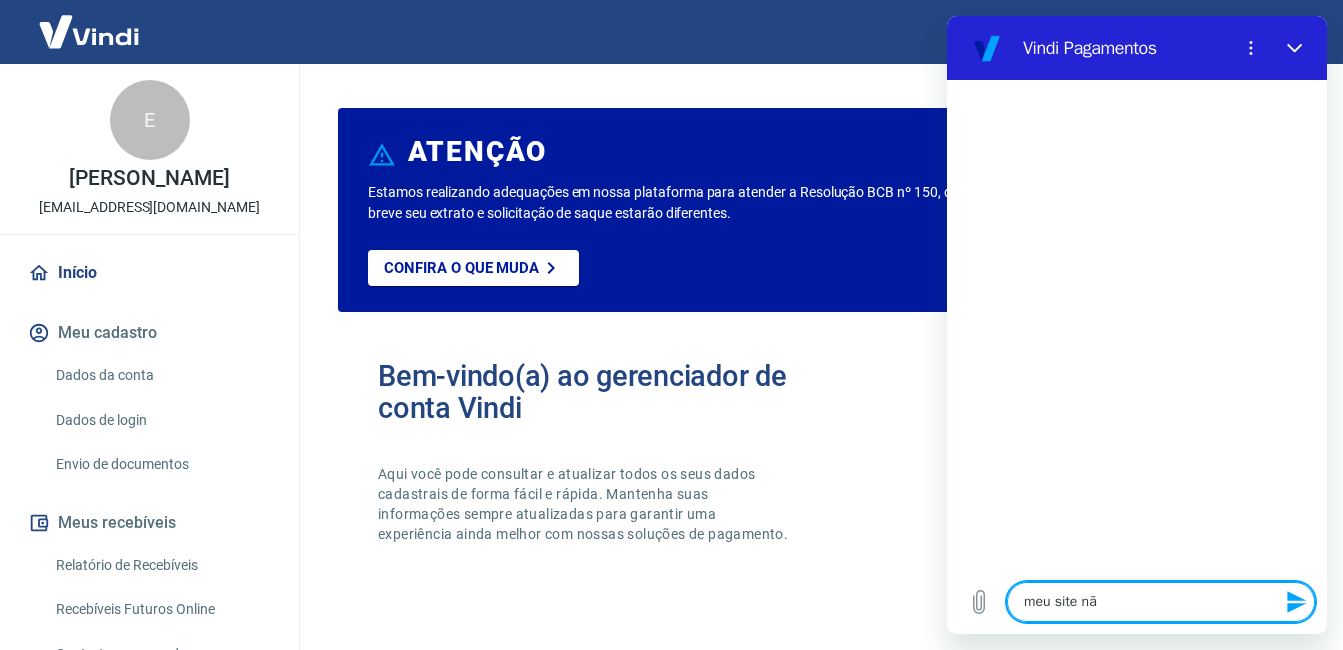 type on "meu site não" 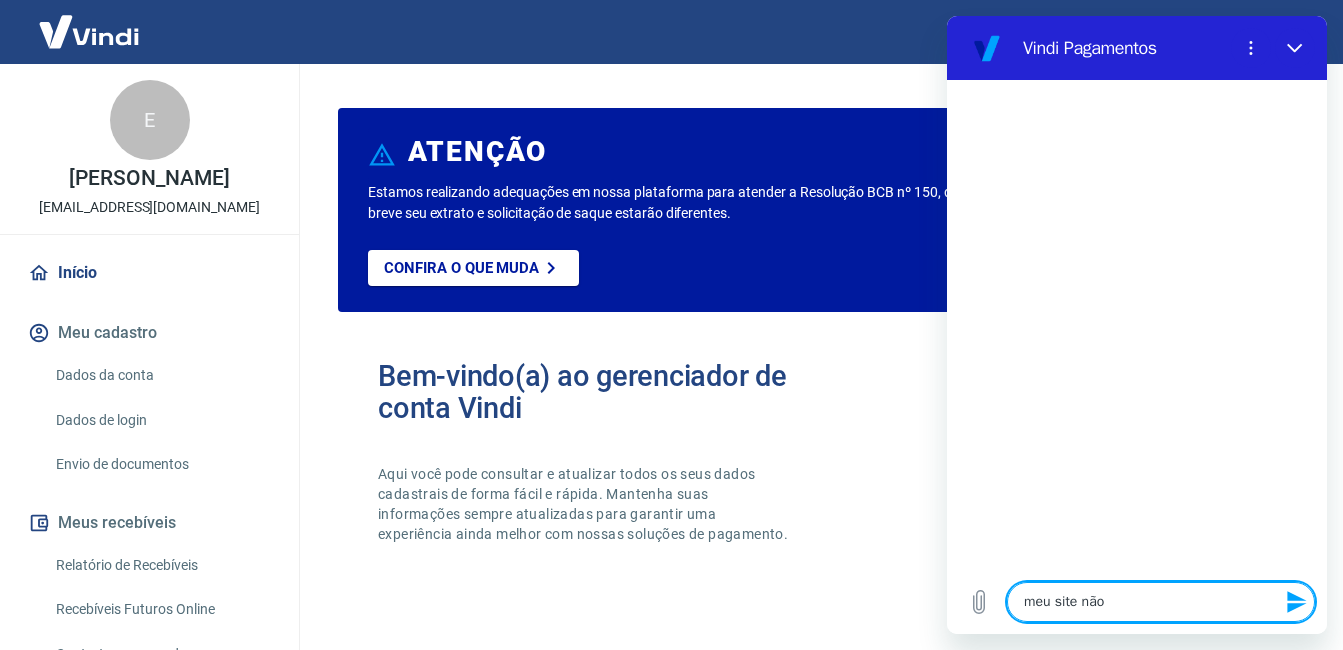 type on "meu site não" 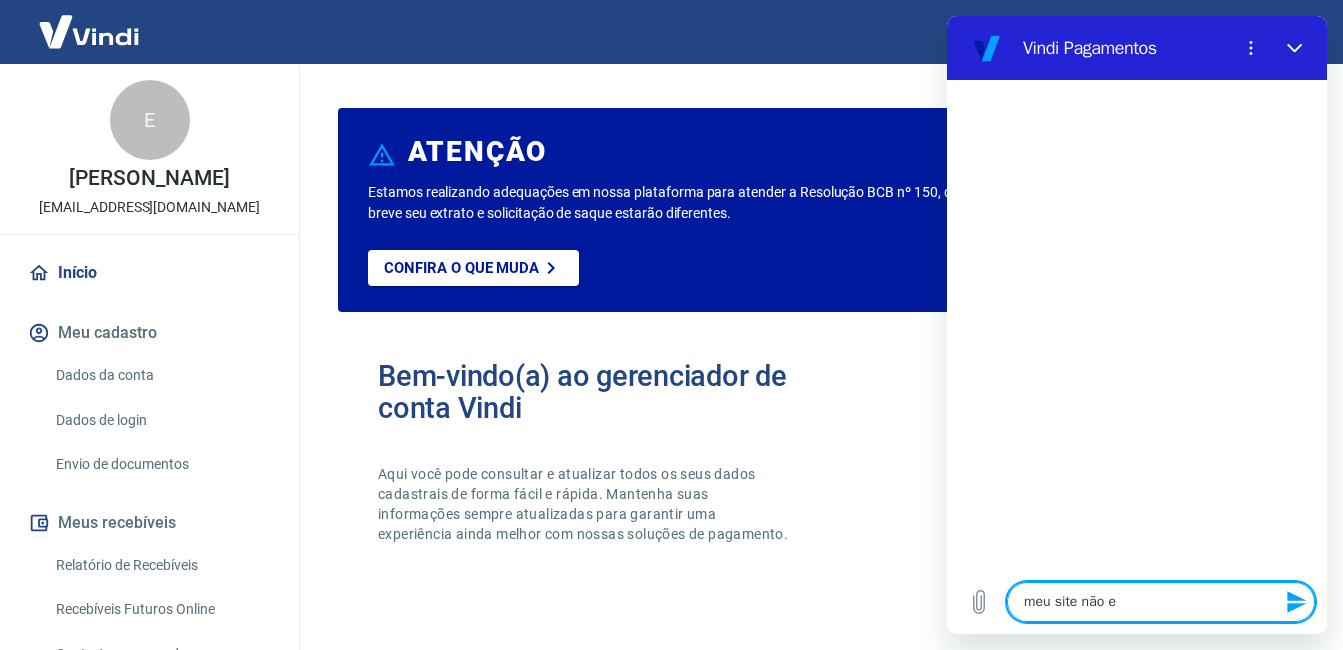 type on "meu site não es" 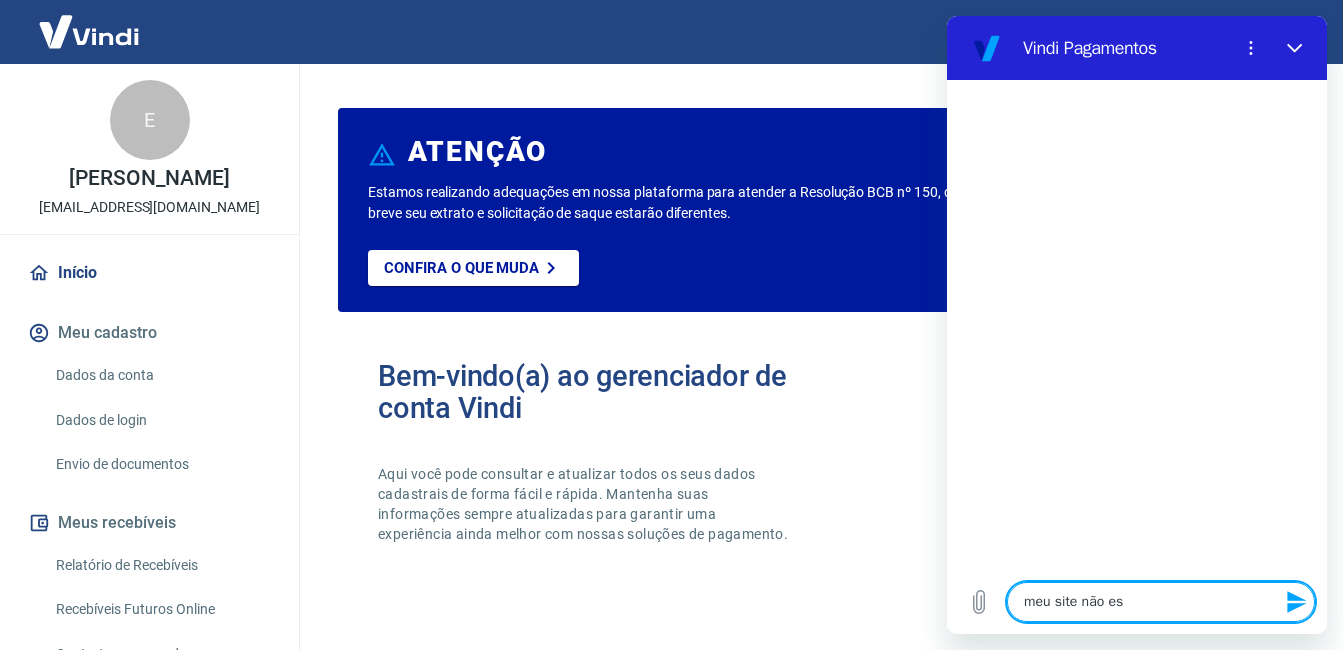type on "meu site não est" 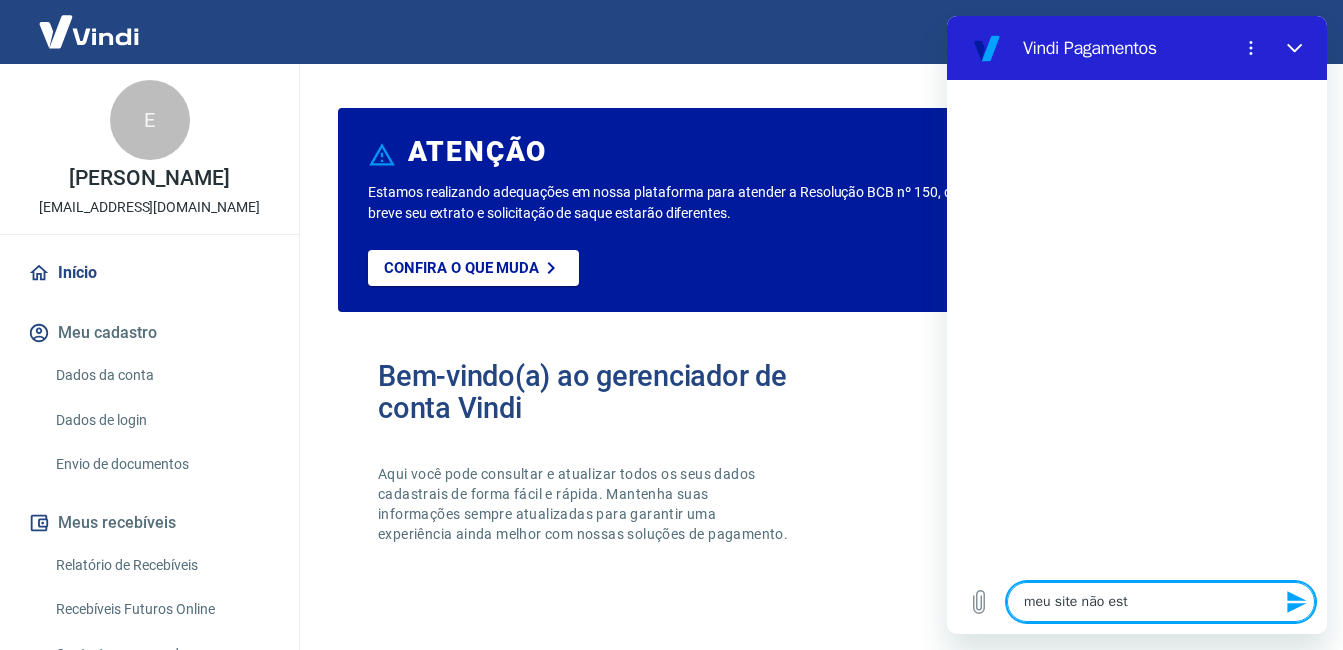 type on "meu site não esta" 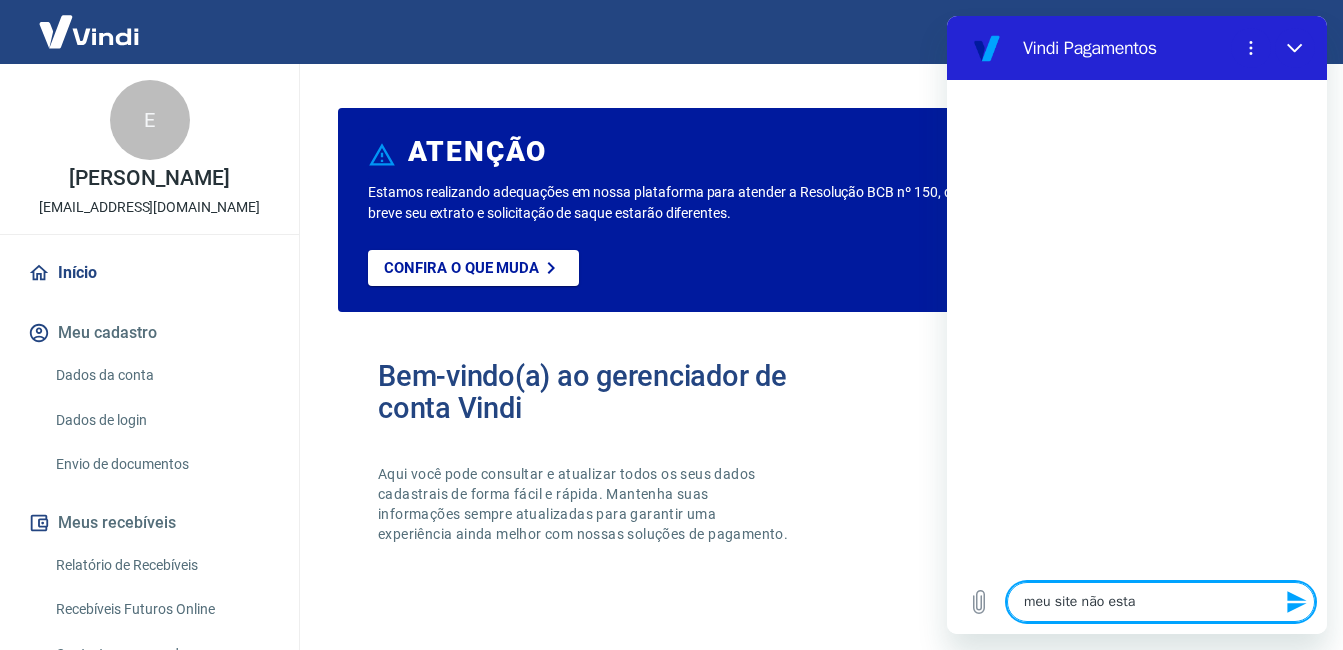 type on "meu site não esta" 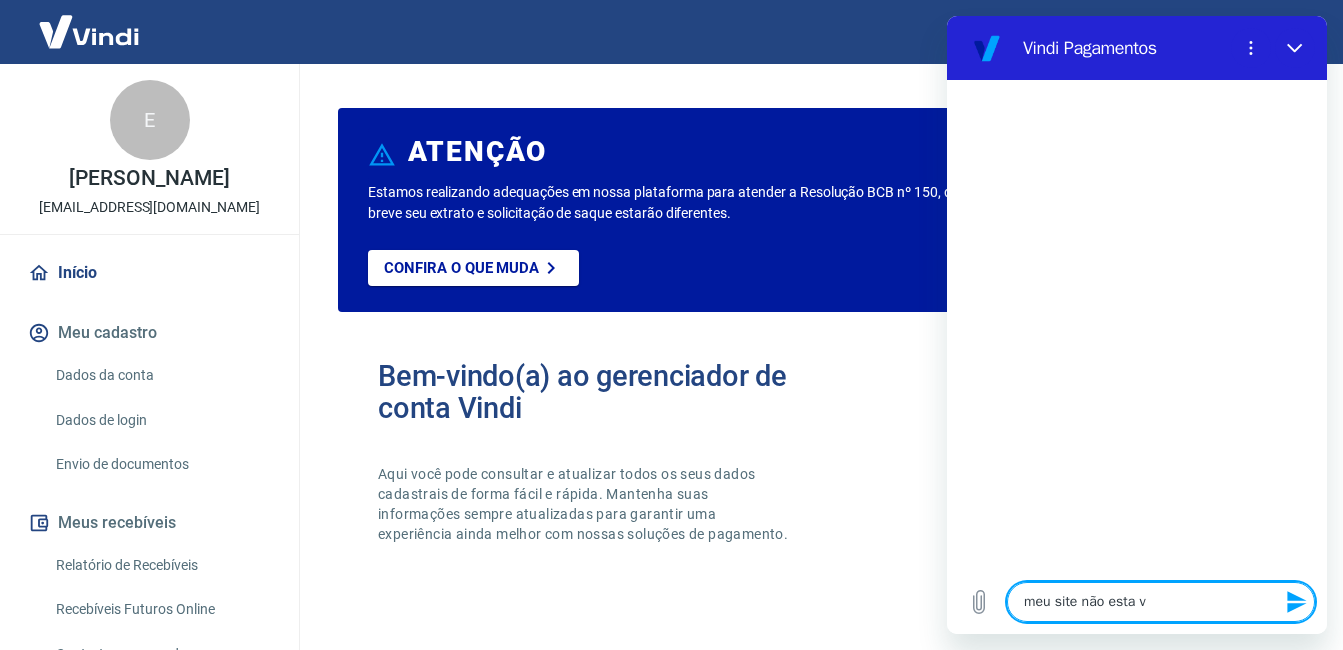 type on "meu site não esta vi" 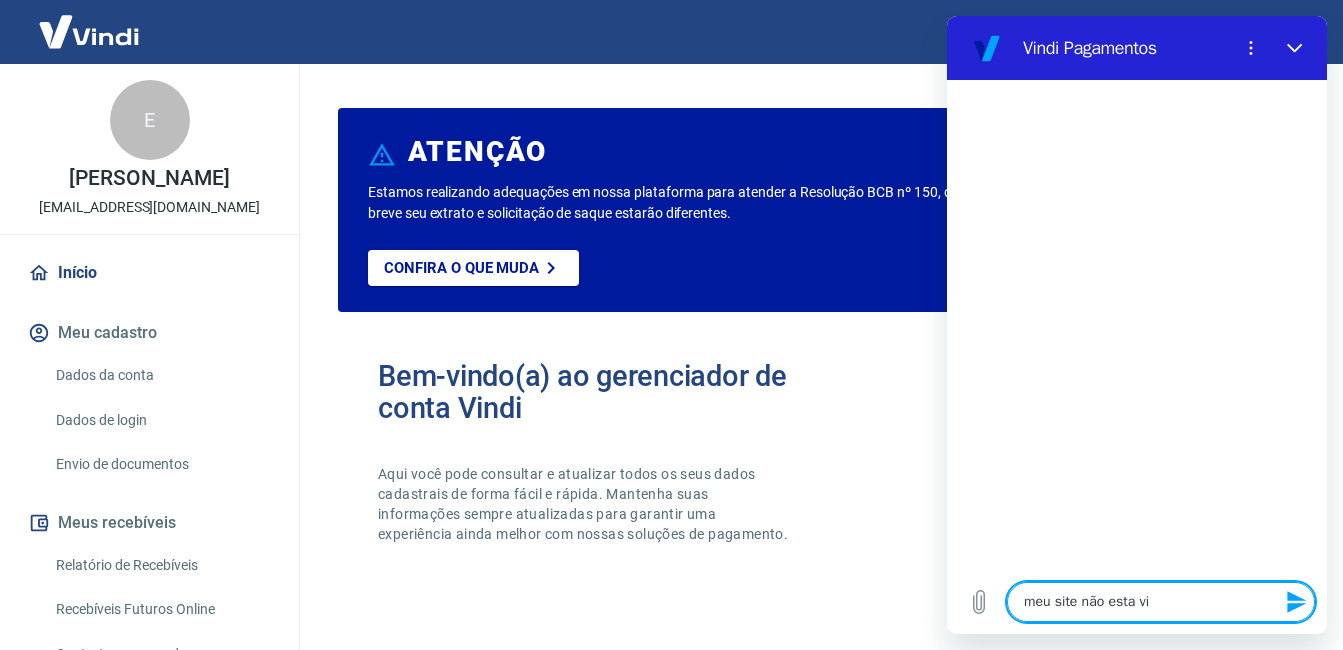 type on "meu site não esta vin" 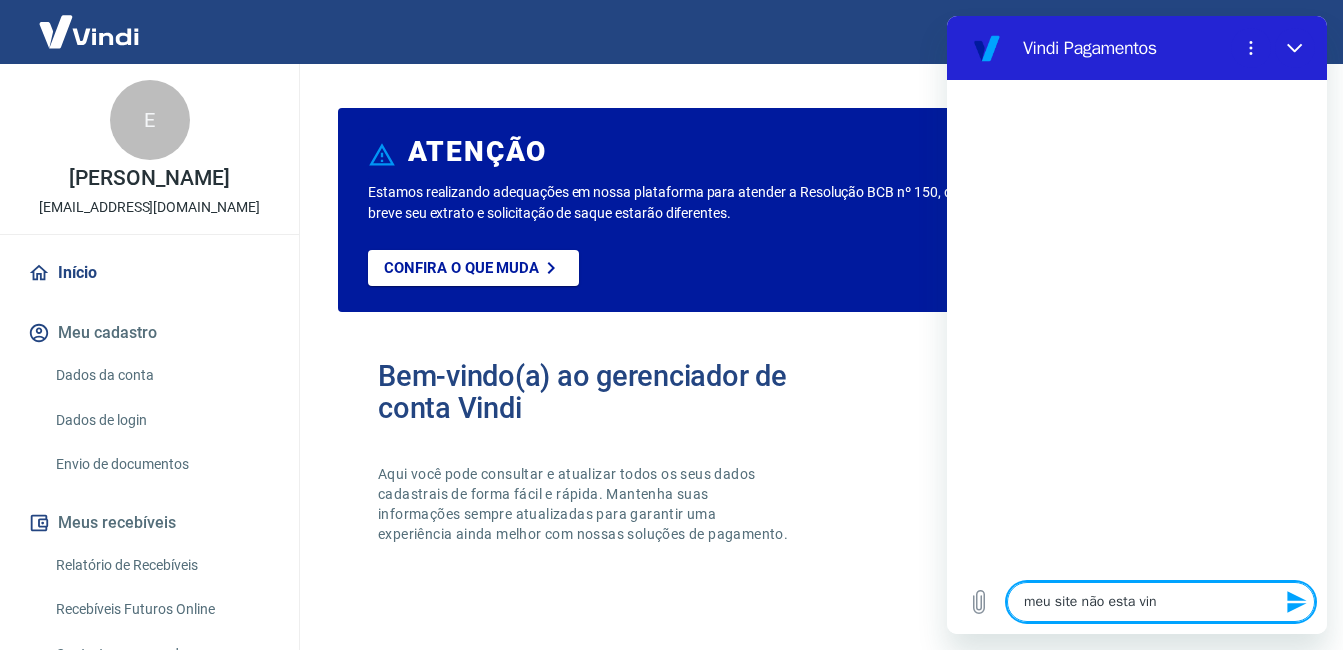 type on "meu site não esta vinc" 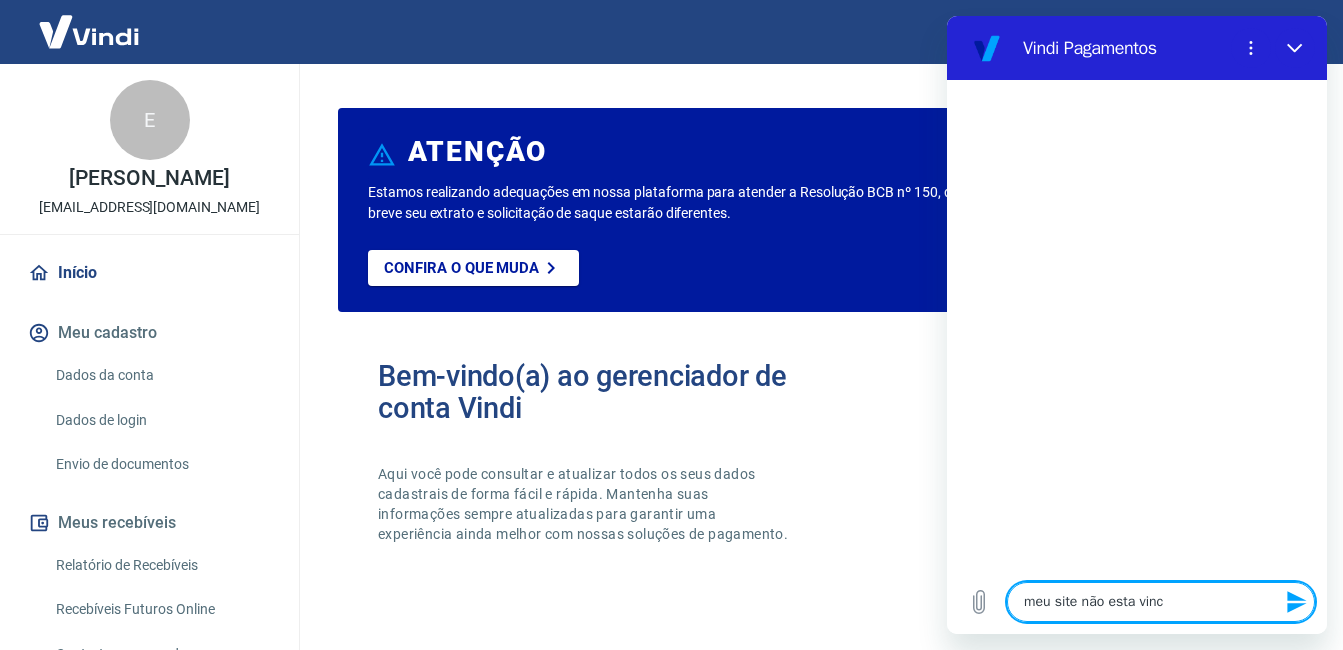 type on "meu site não esta vincu" 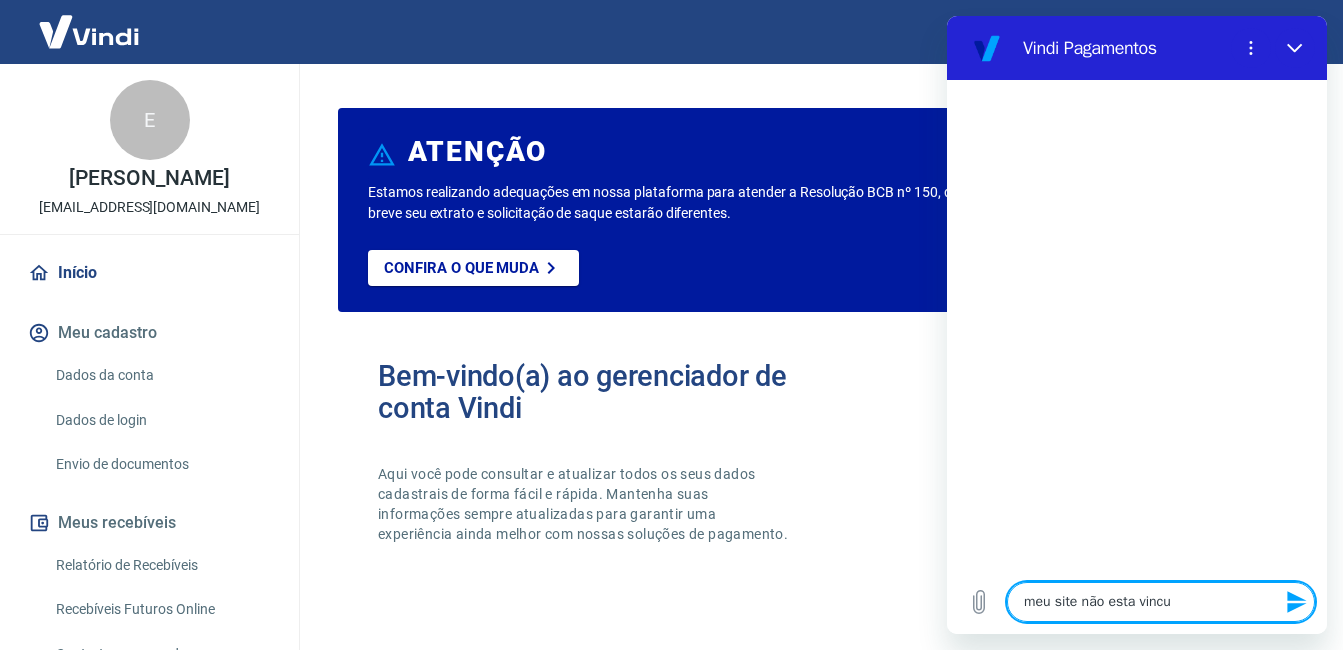 type on "meu site não esta vincul" 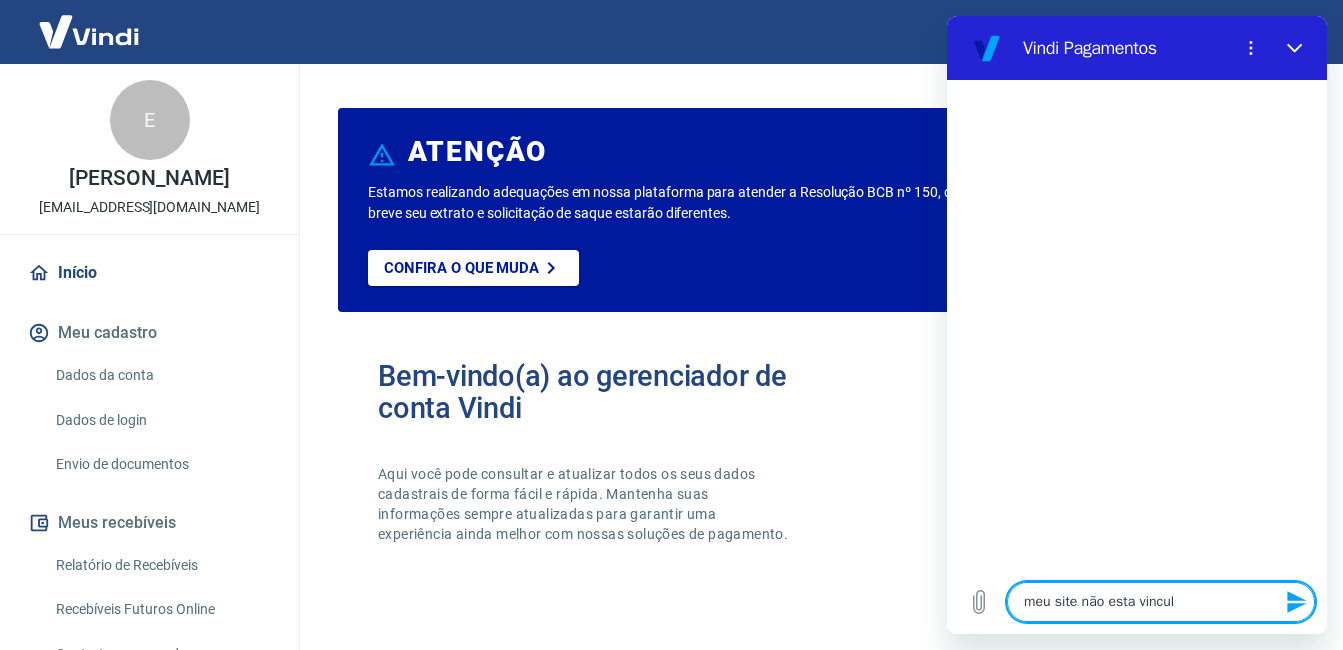 type on "meu site não esta vincula" 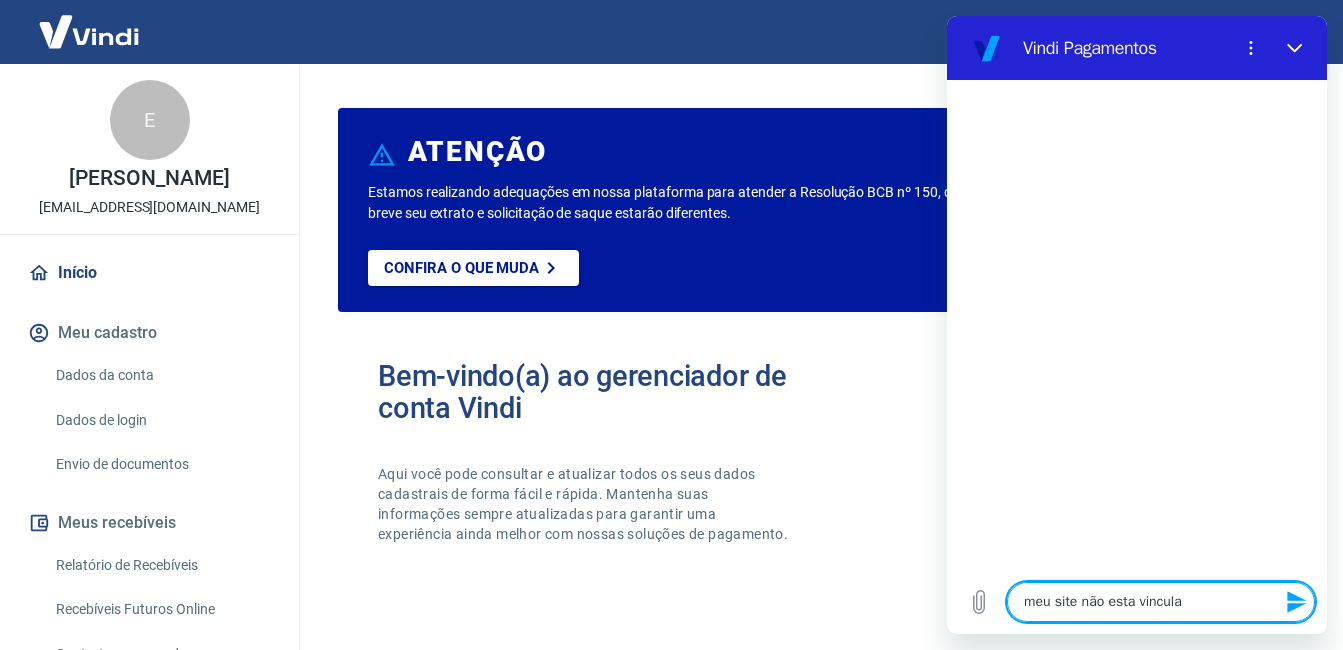 type on "meu site não esta vinculan" 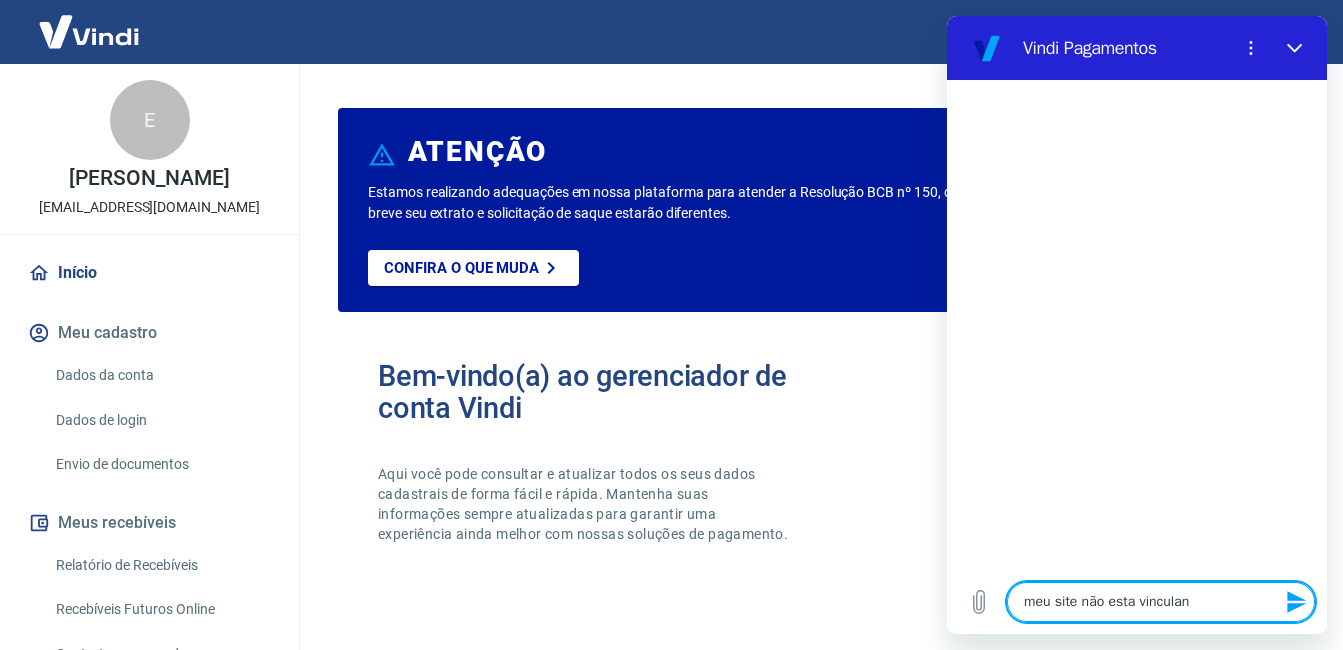 type on "meu site não esta vinculand" 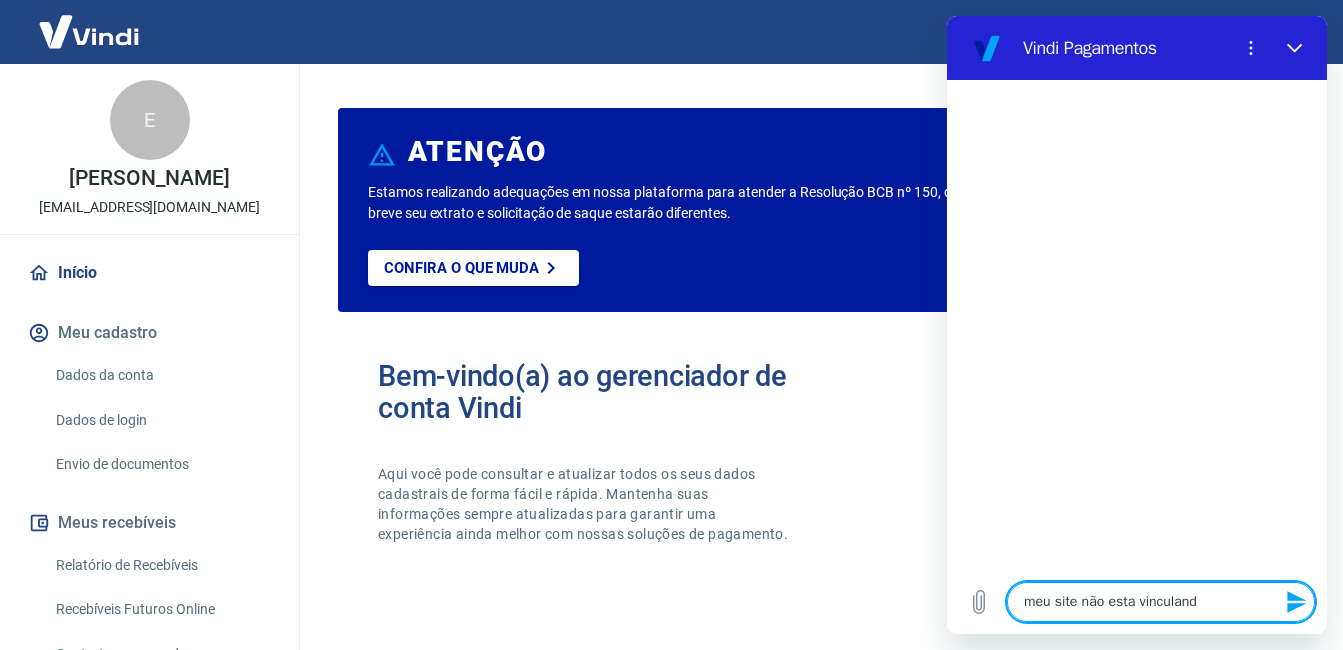 type on "meu site não esta vinculando" 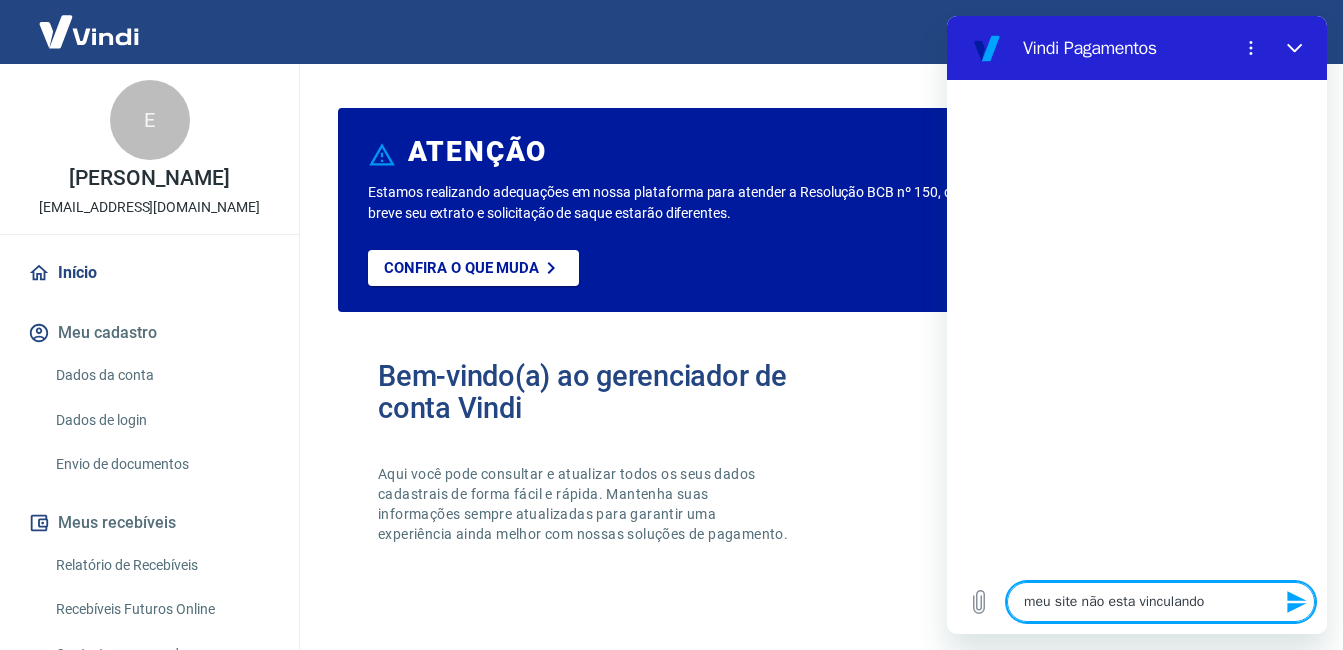 type on "meu site não esta vinculando" 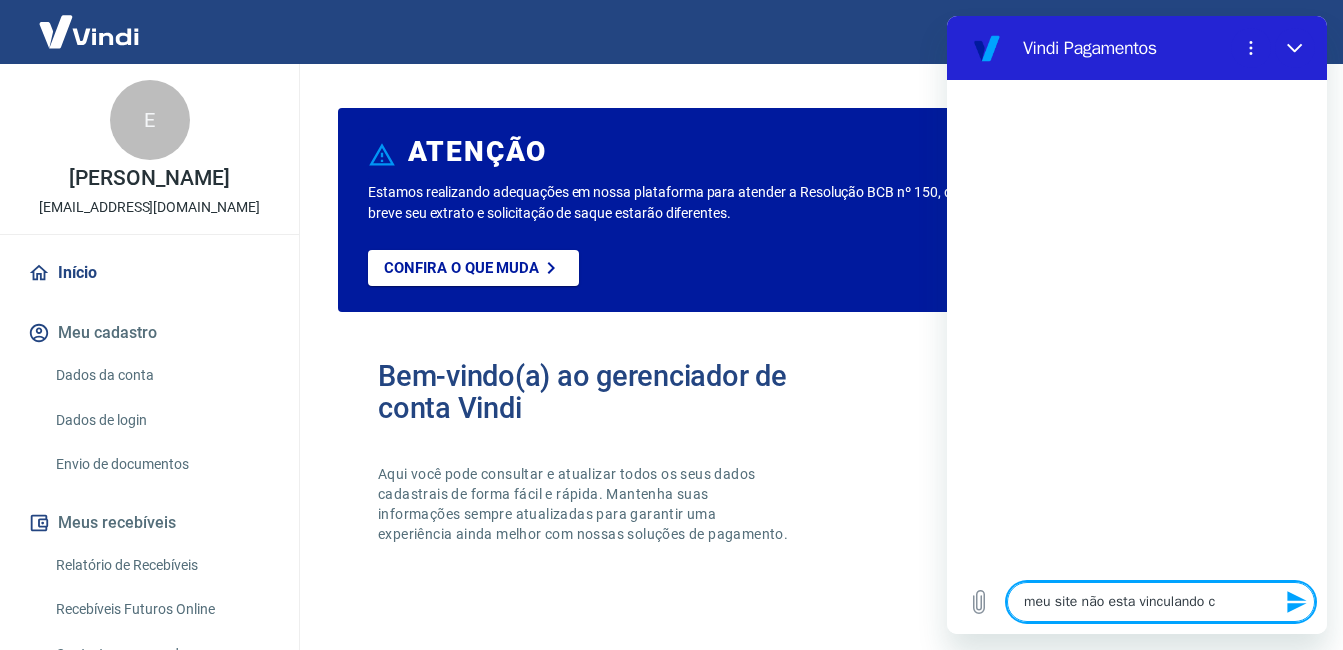 type on "meu site não esta vinculando co" 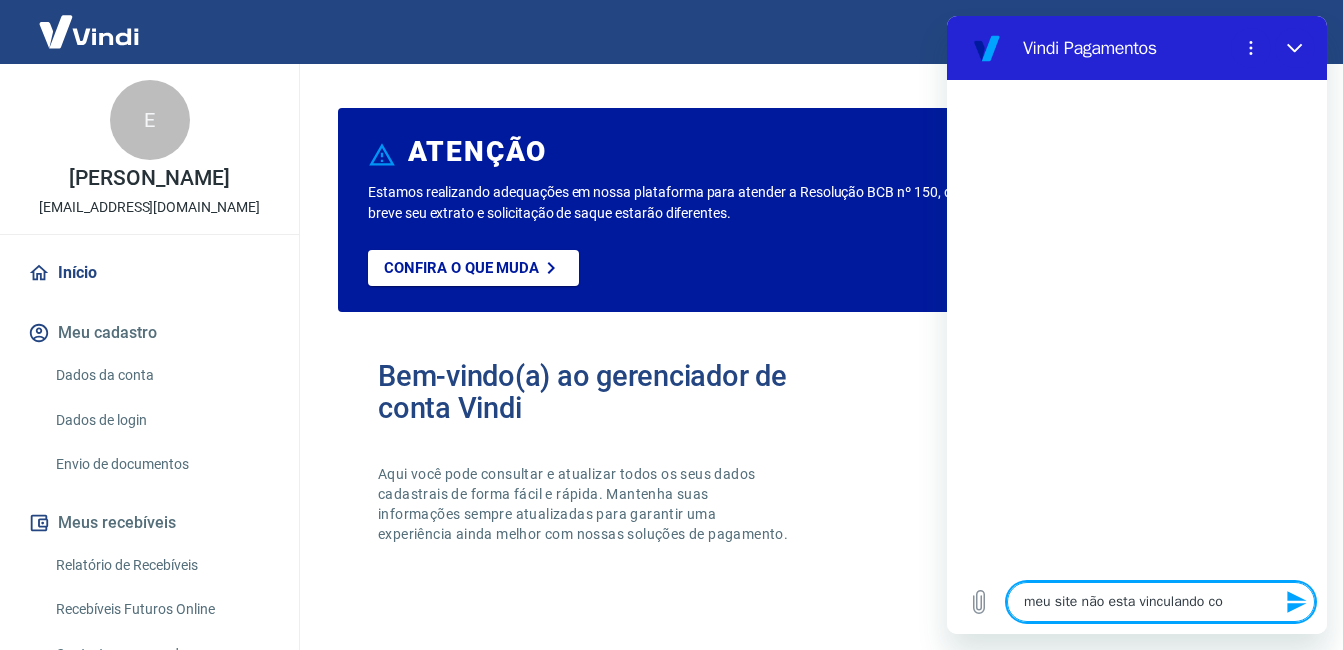 type on "meu site não esta vinculando com" 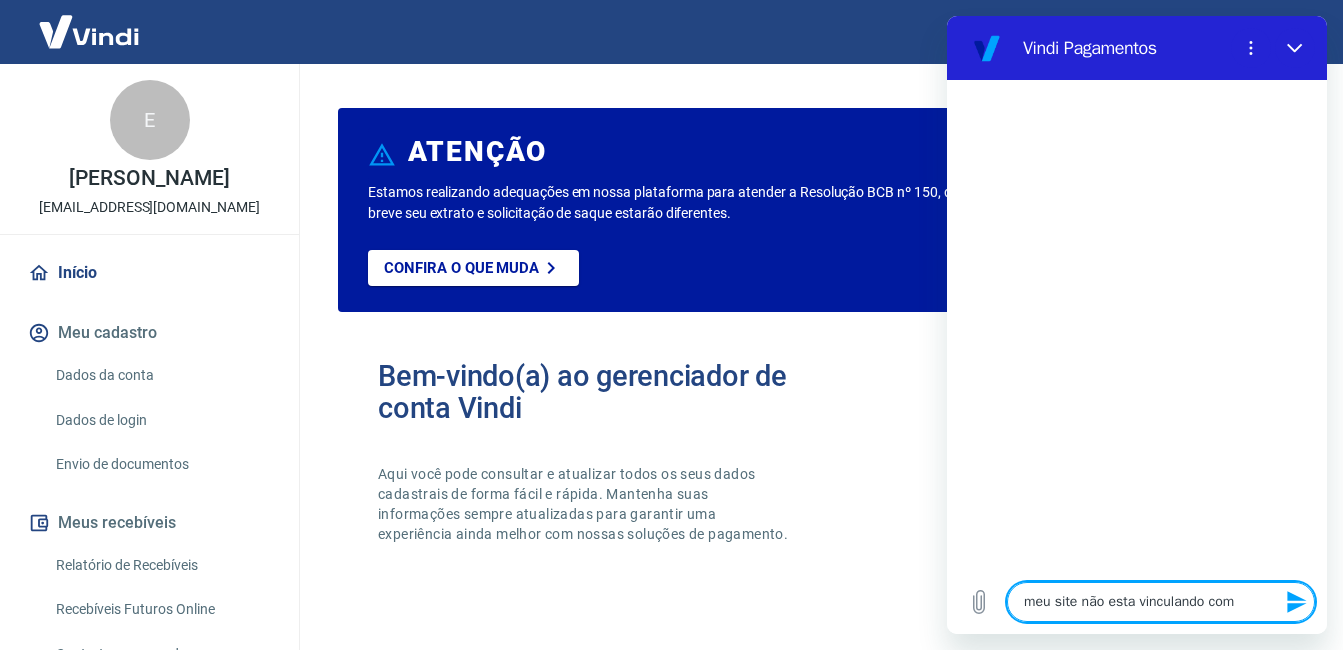 type on "meu site não esta vinculando com" 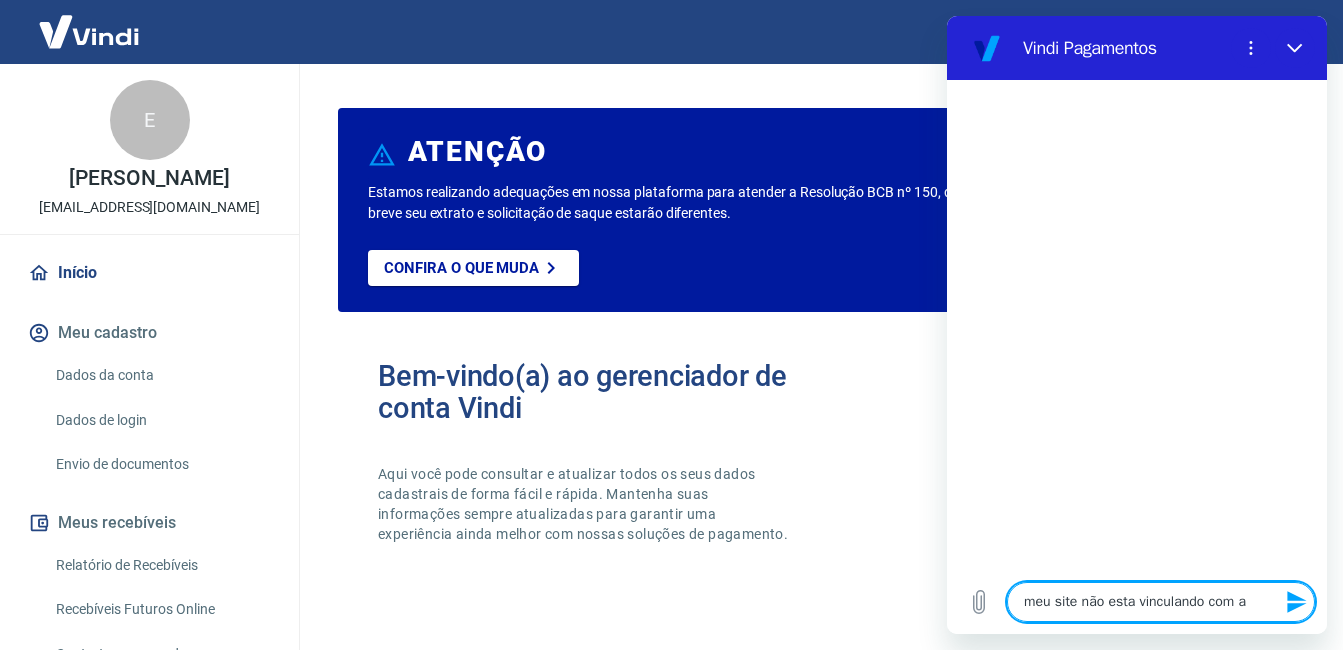 type on "meu site não esta vinculando com a" 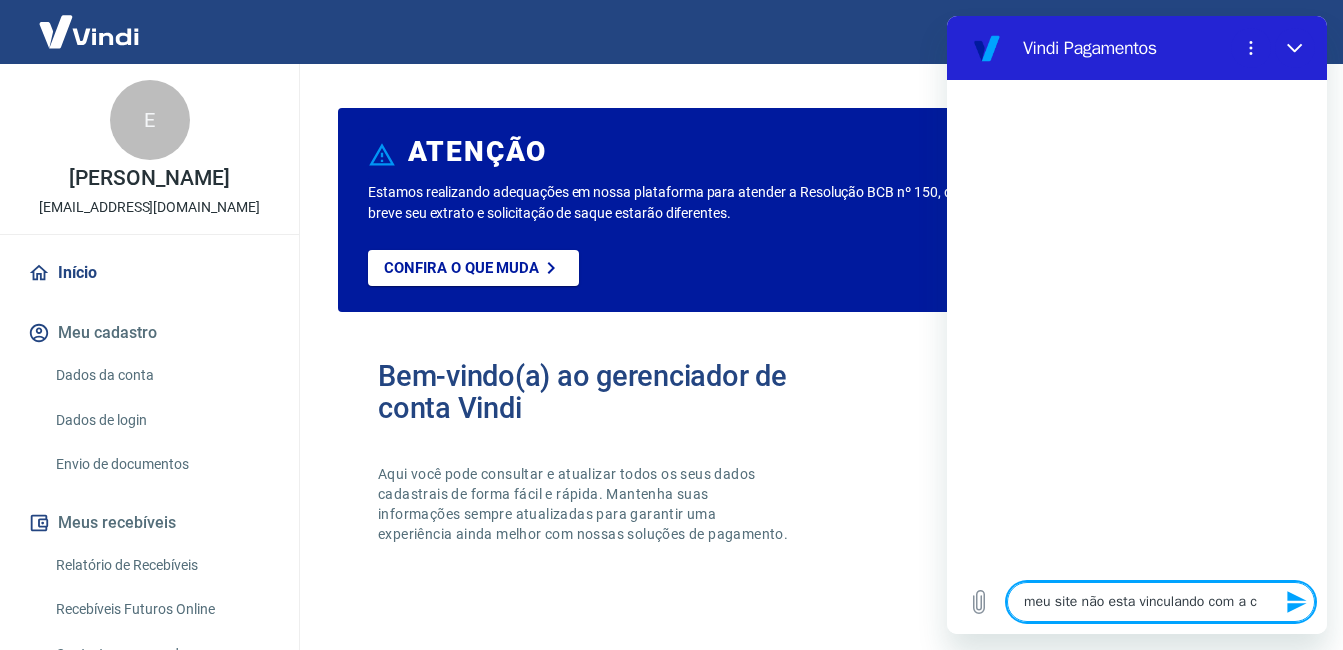 type on "x" 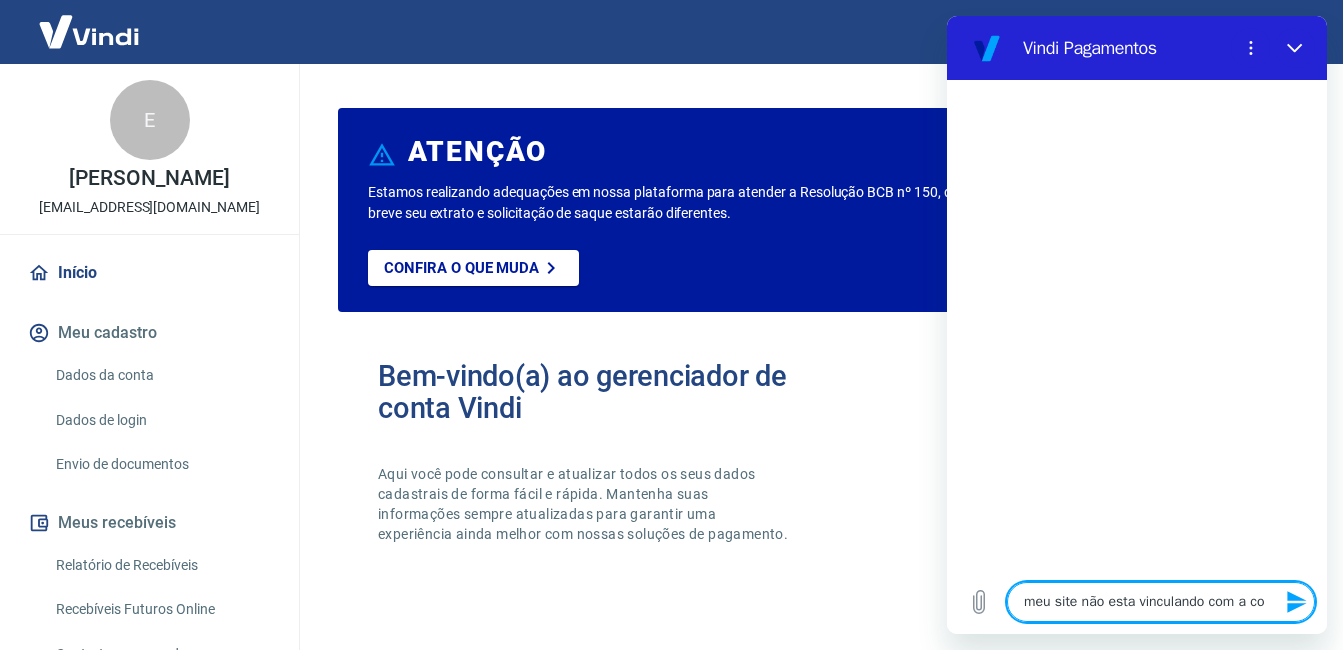 type on "meu site não esta vinculando com a con" 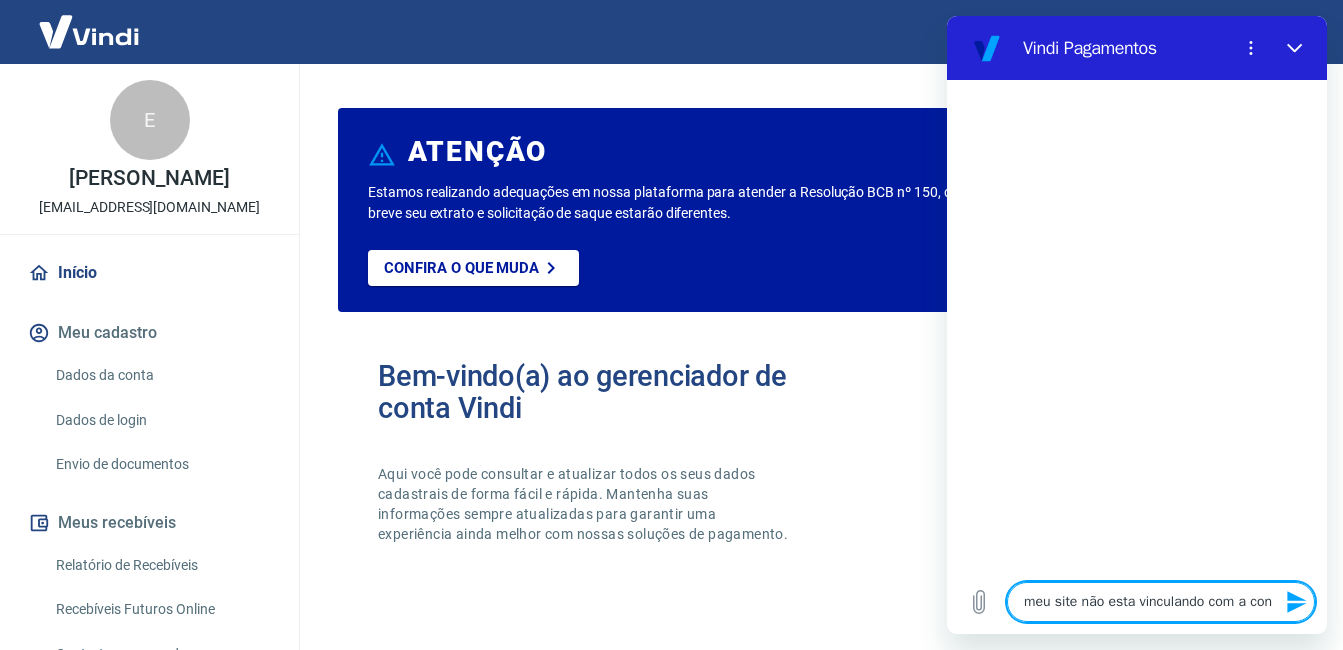 type on "meu site não esta vinculando com a cont" 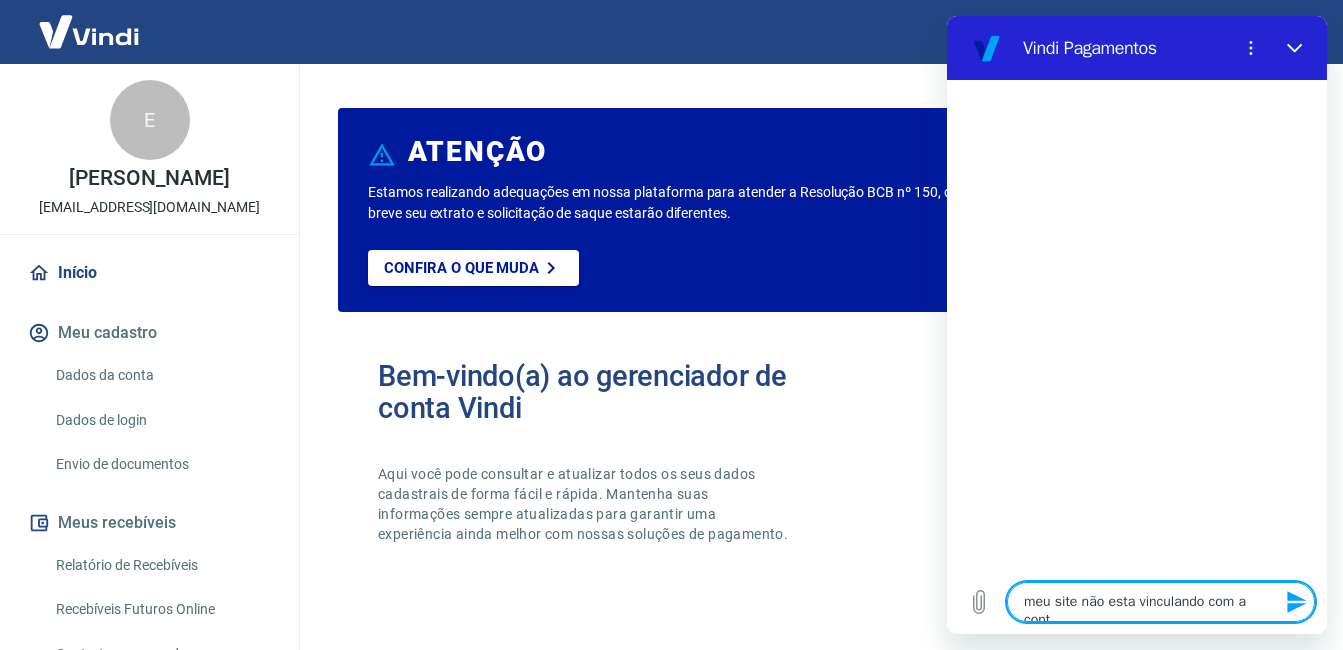 type on "meu site não esta vinculando com a conta" 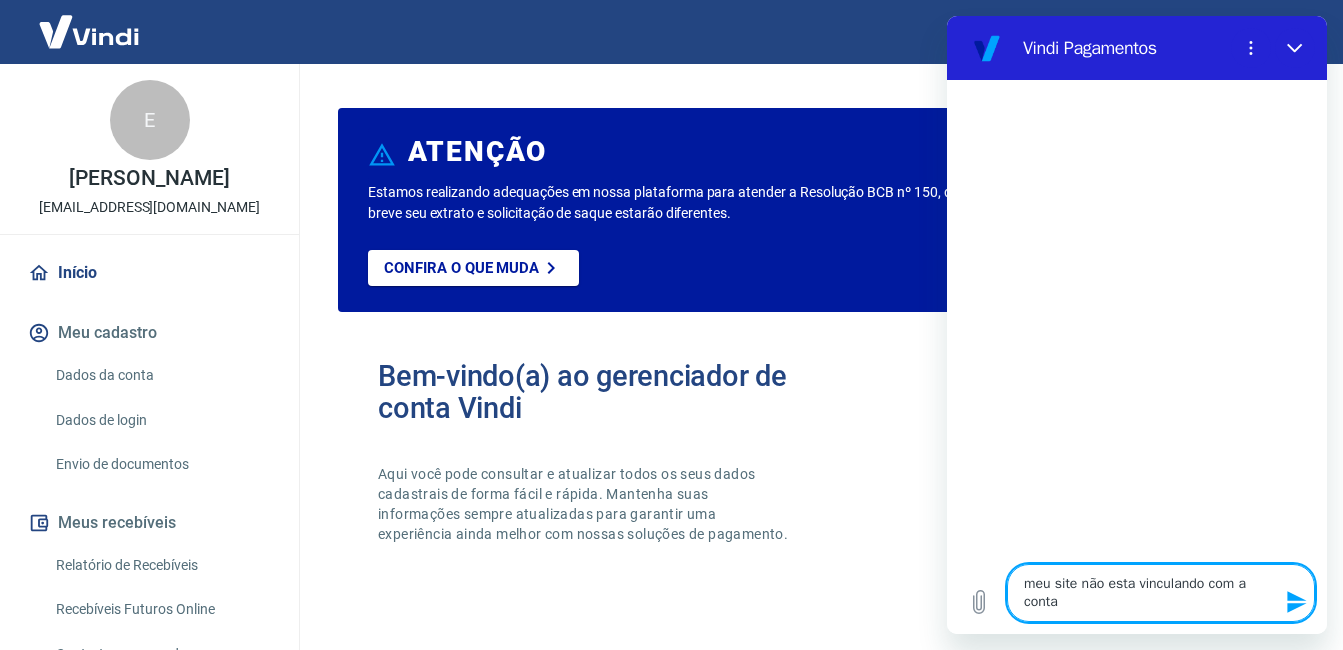 type on "meu site não esta vinculando com a conta" 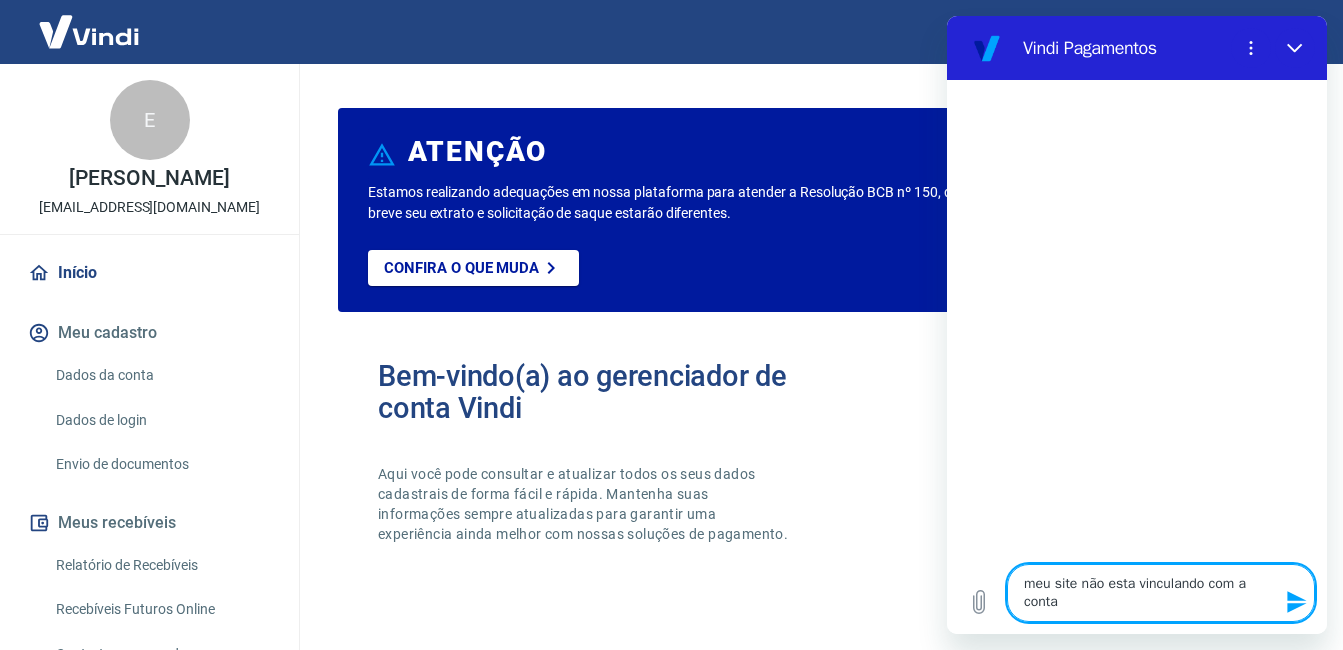 type 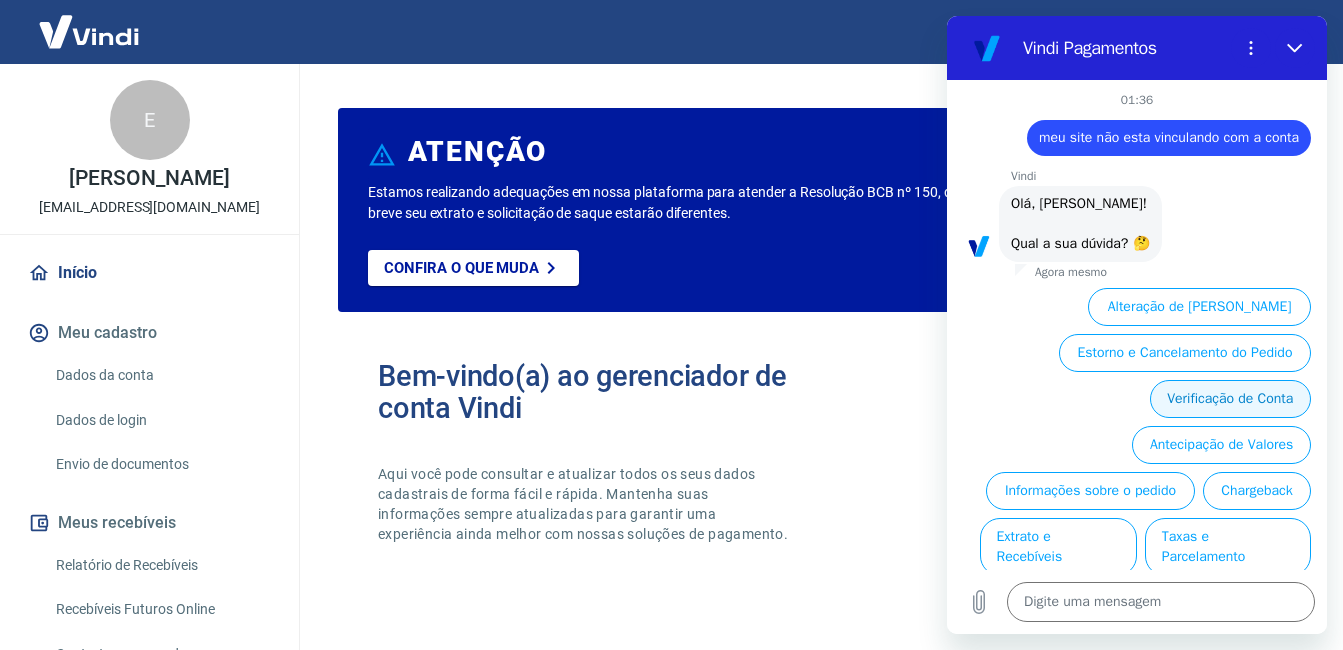 click on "Verificação de Conta" at bounding box center (1230, 399) 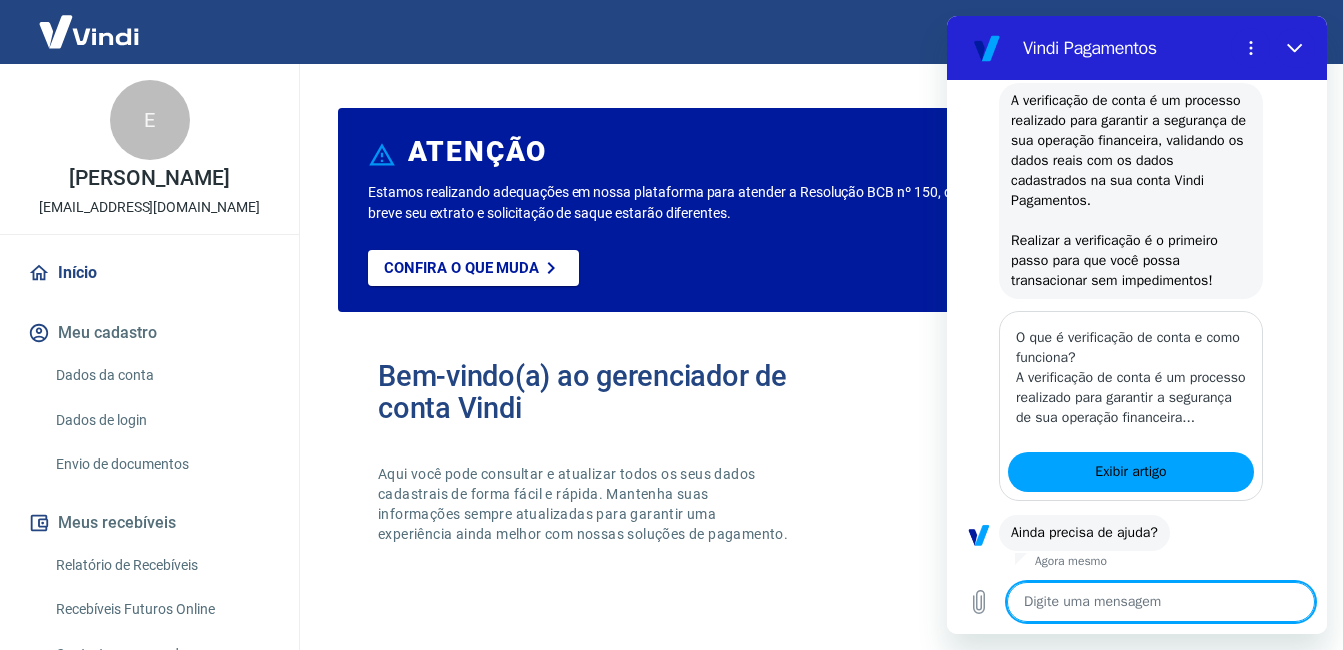 scroll, scrollTop: 347, scrollLeft: 0, axis: vertical 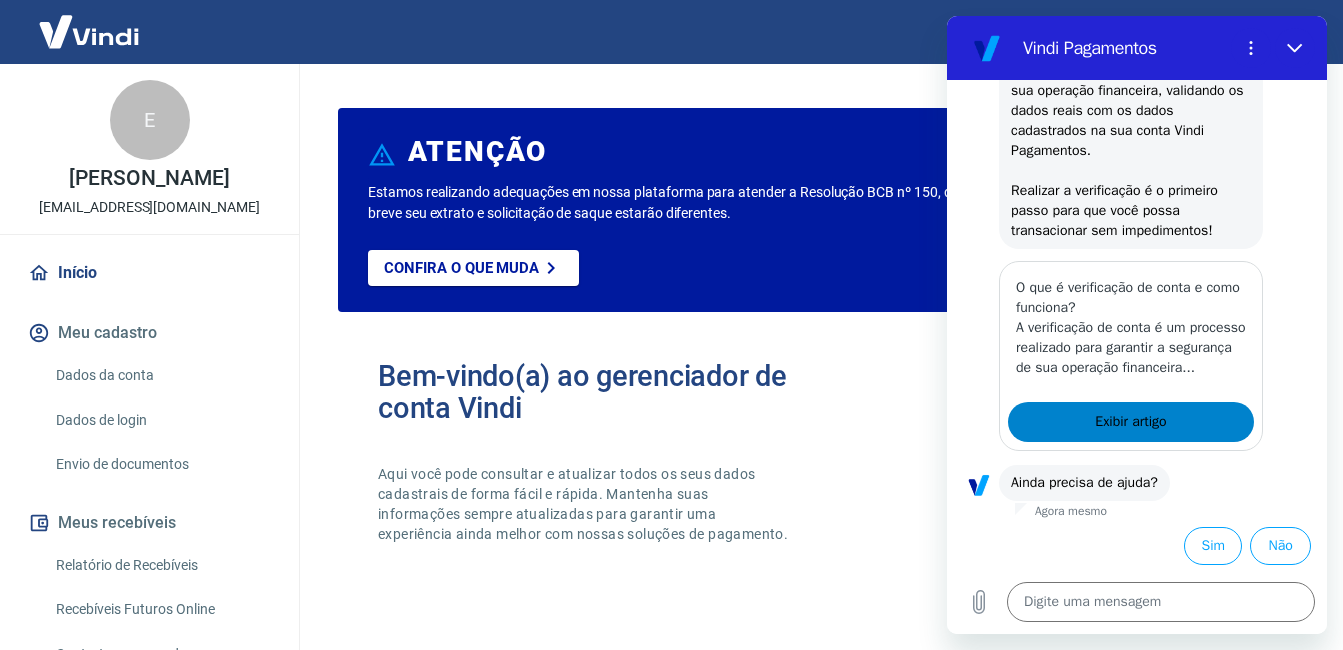click on "Exibir artigo" at bounding box center (1131, 422) 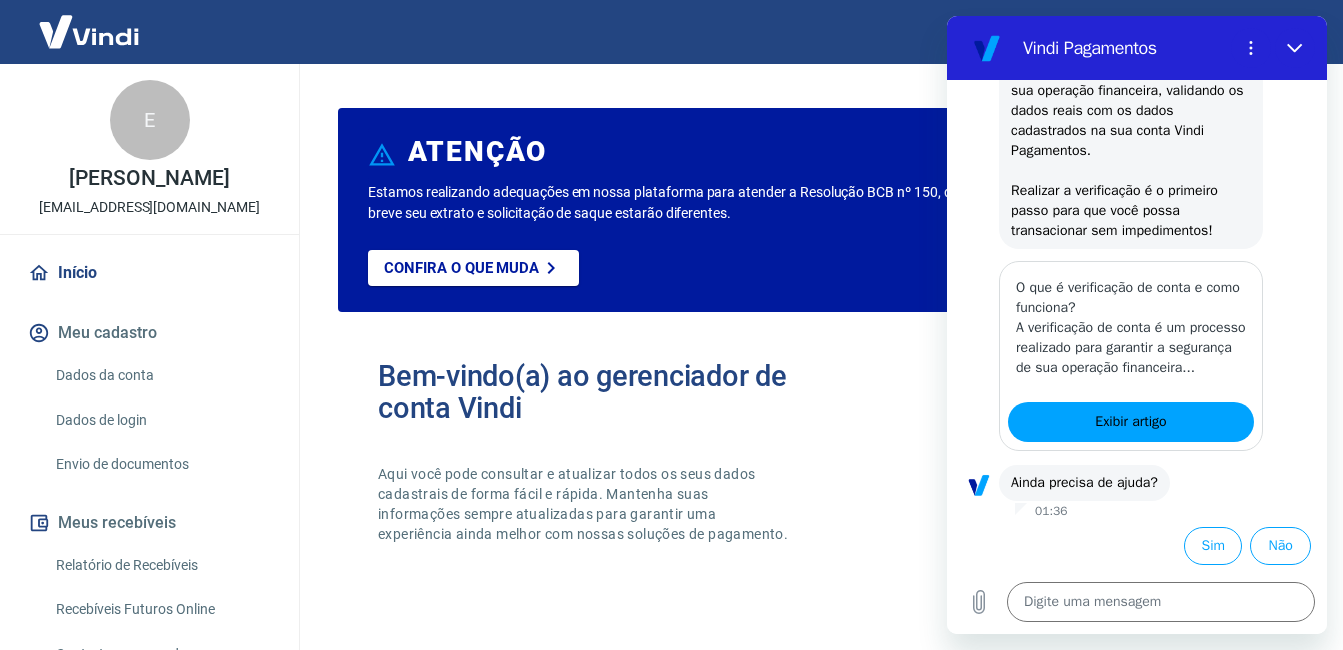 type on "x" 